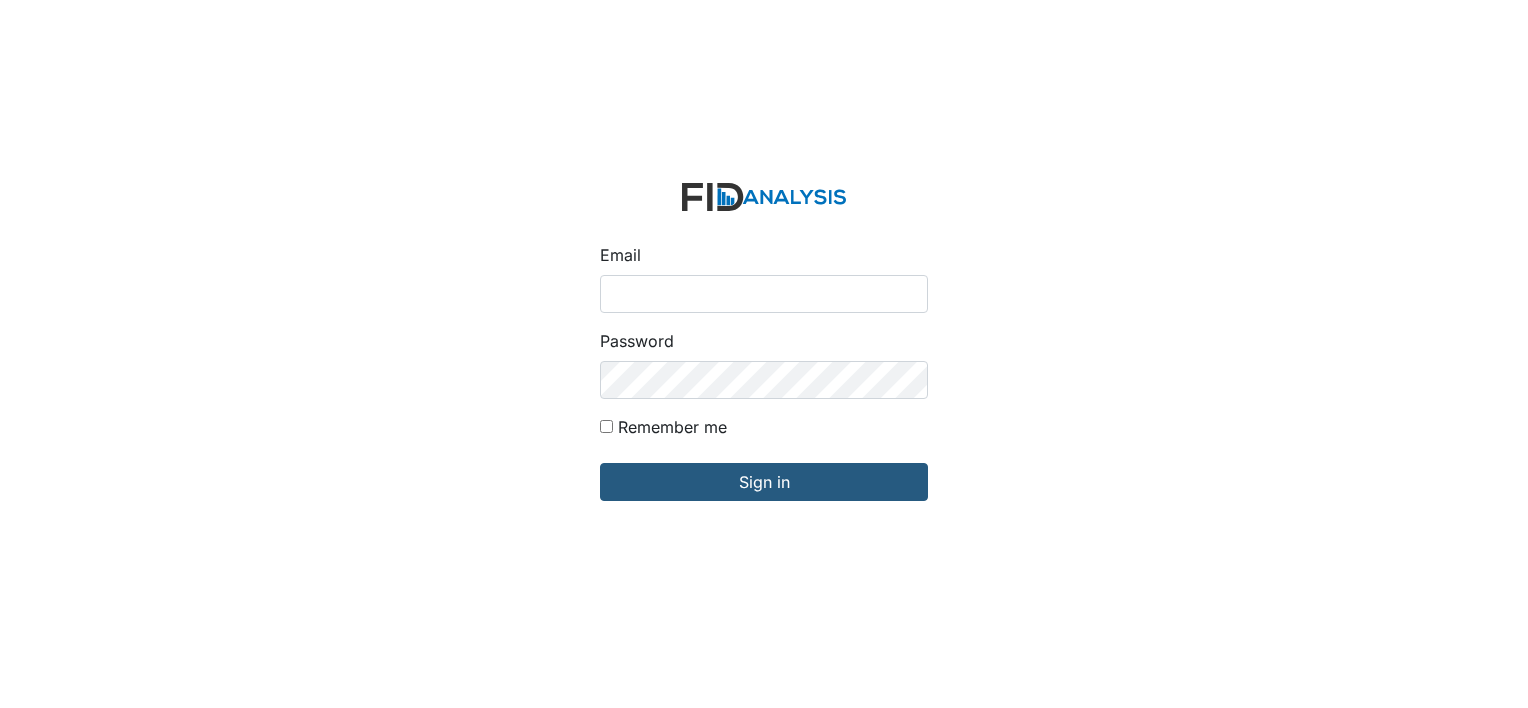 scroll, scrollTop: 0, scrollLeft: 0, axis: both 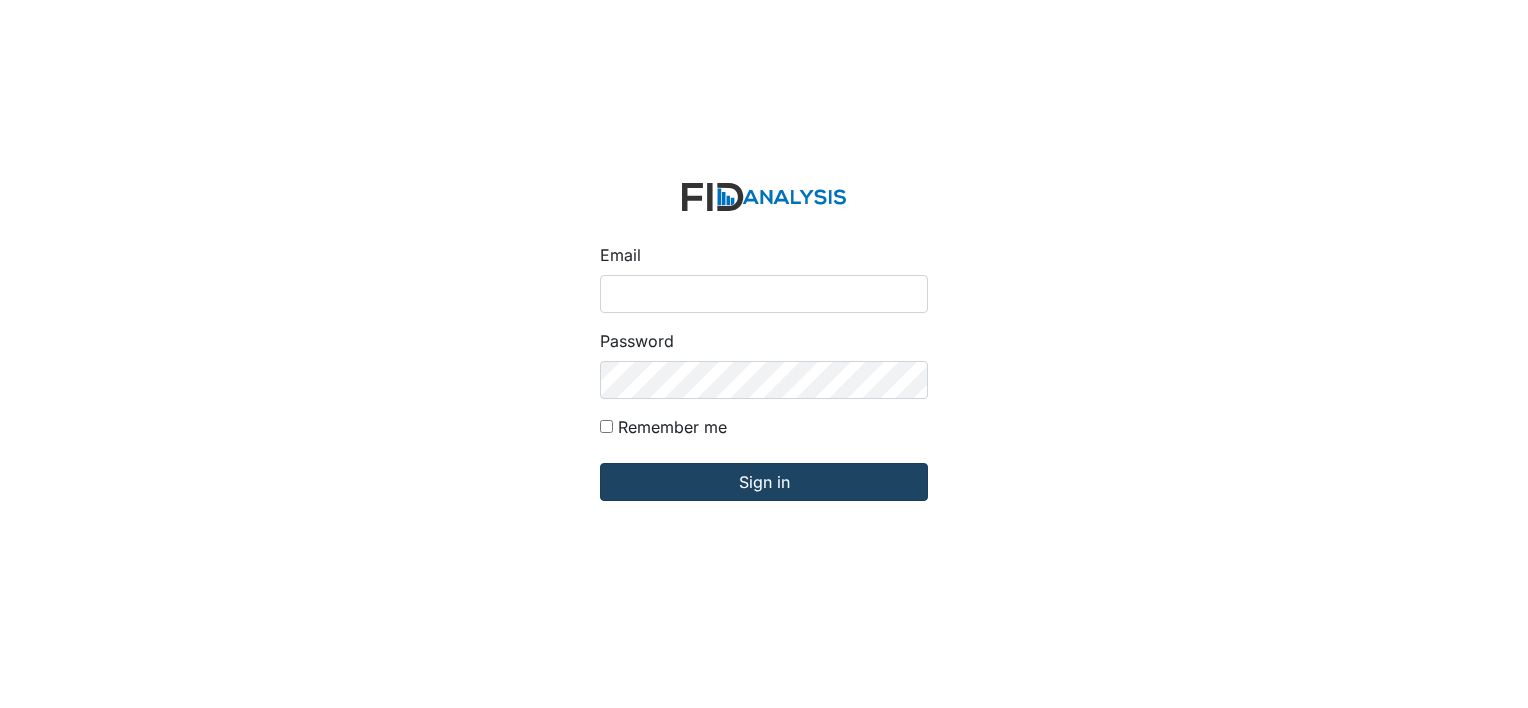 type on "[PERSON_NAME][EMAIL_ADDRESS][DOMAIN_NAME]" 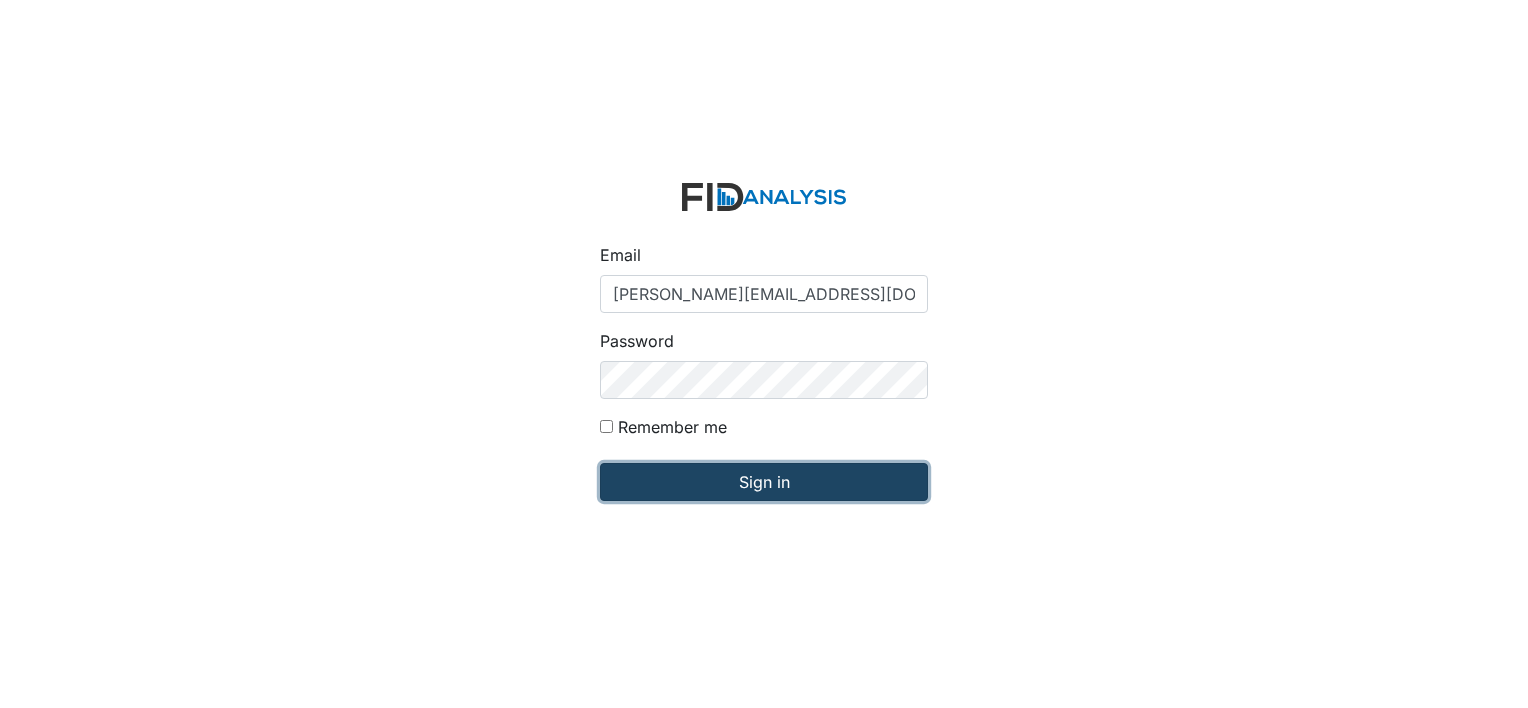 click on "Sign in" at bounding box center [764, 482] 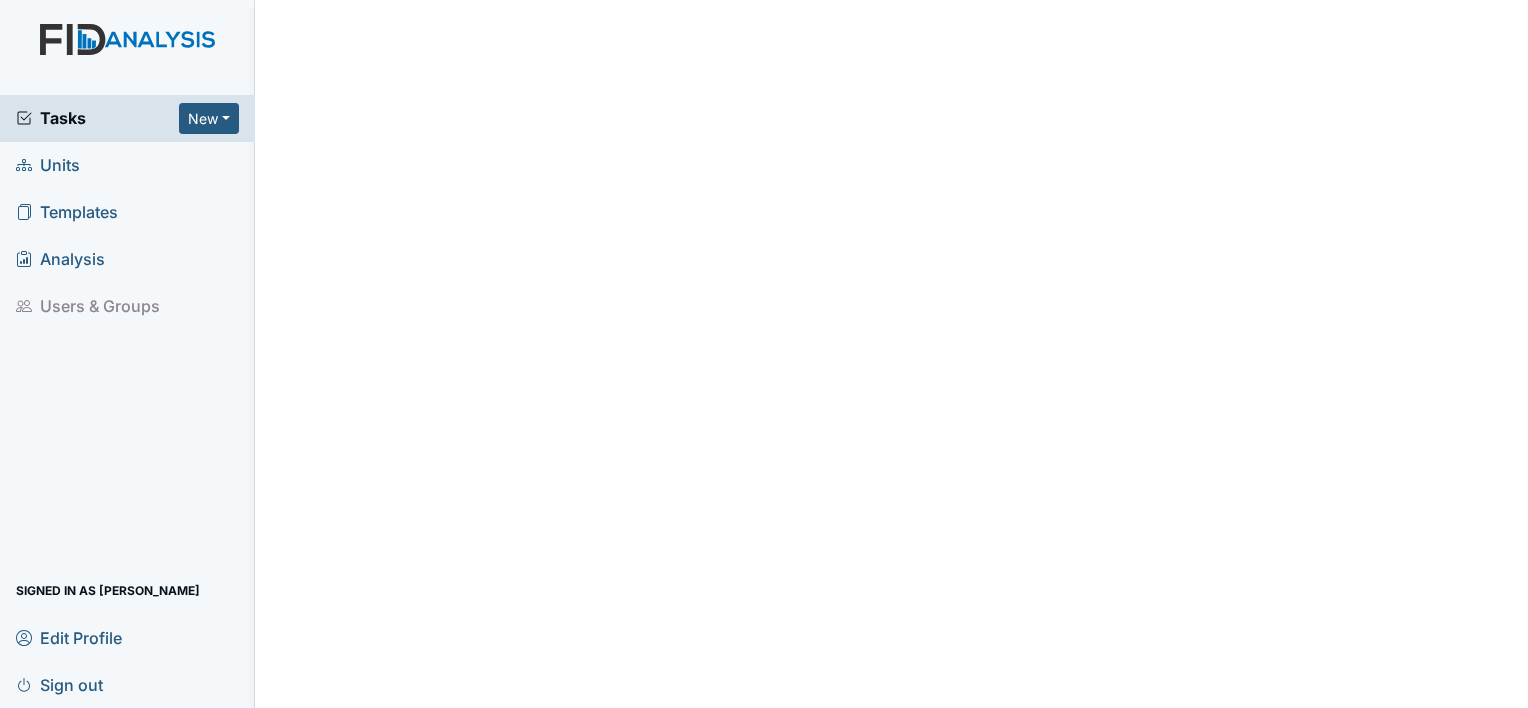 scroll, scrollTop: 0, scrollLeft: 0, axis: both 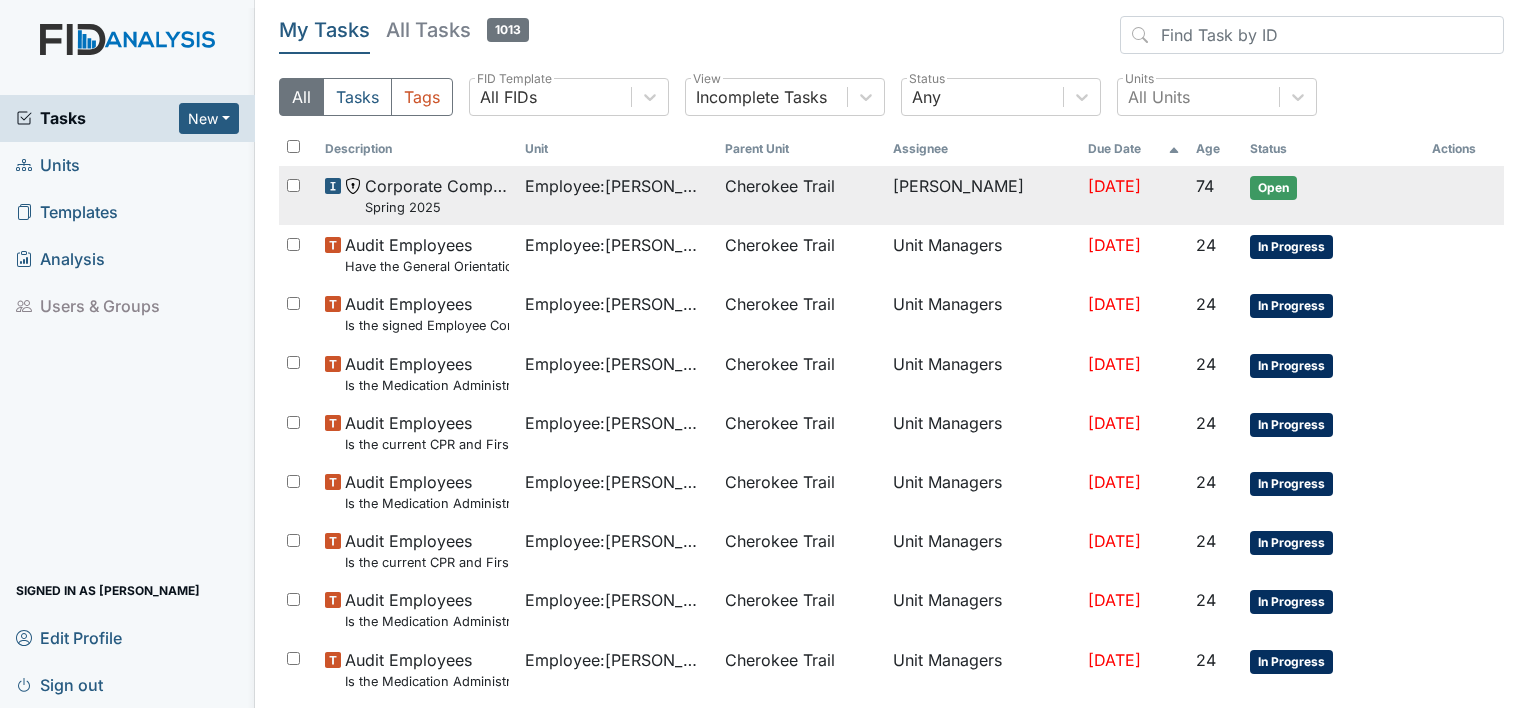 click on "Cherokee Trail" at bounding box center (801, 195) 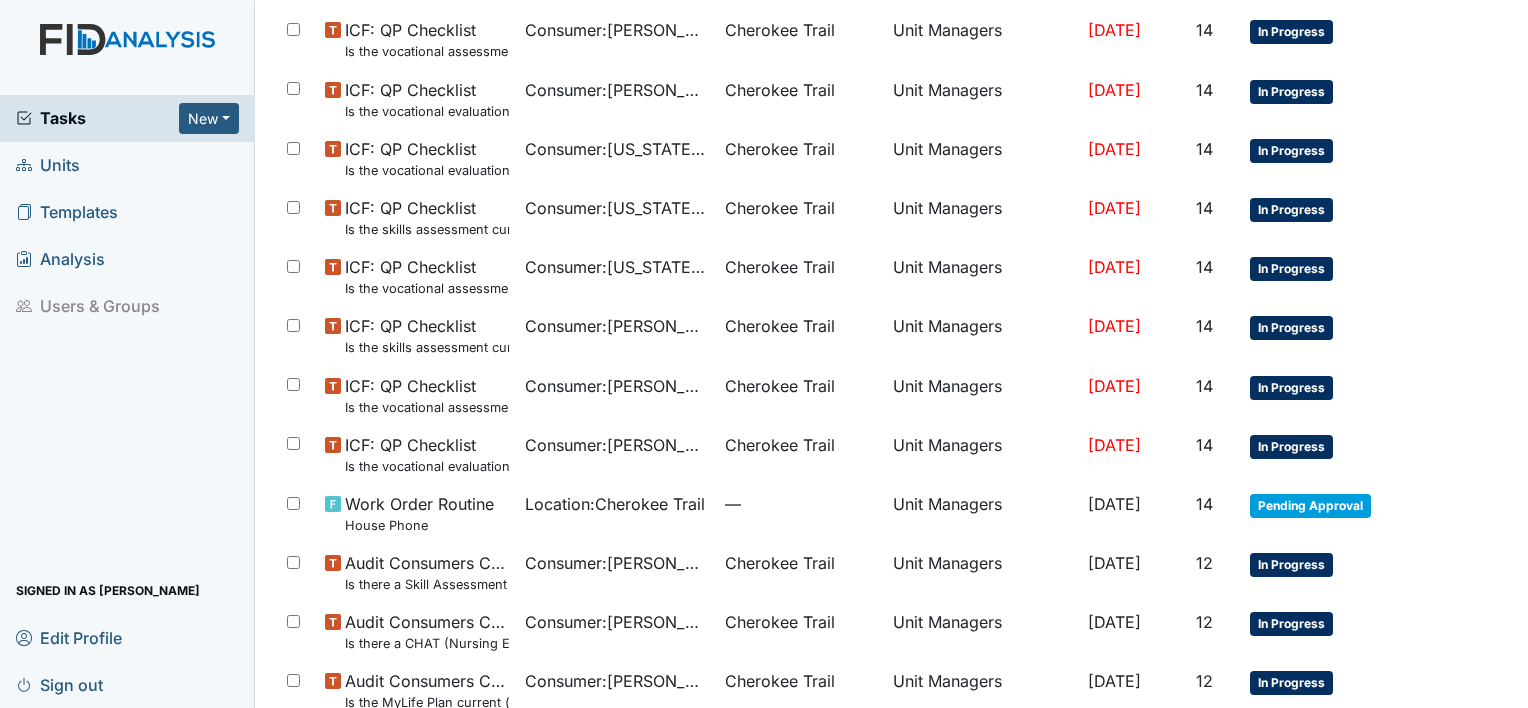scroll, scrollTop: 1320, scrollLeft: 0, axis: vertical 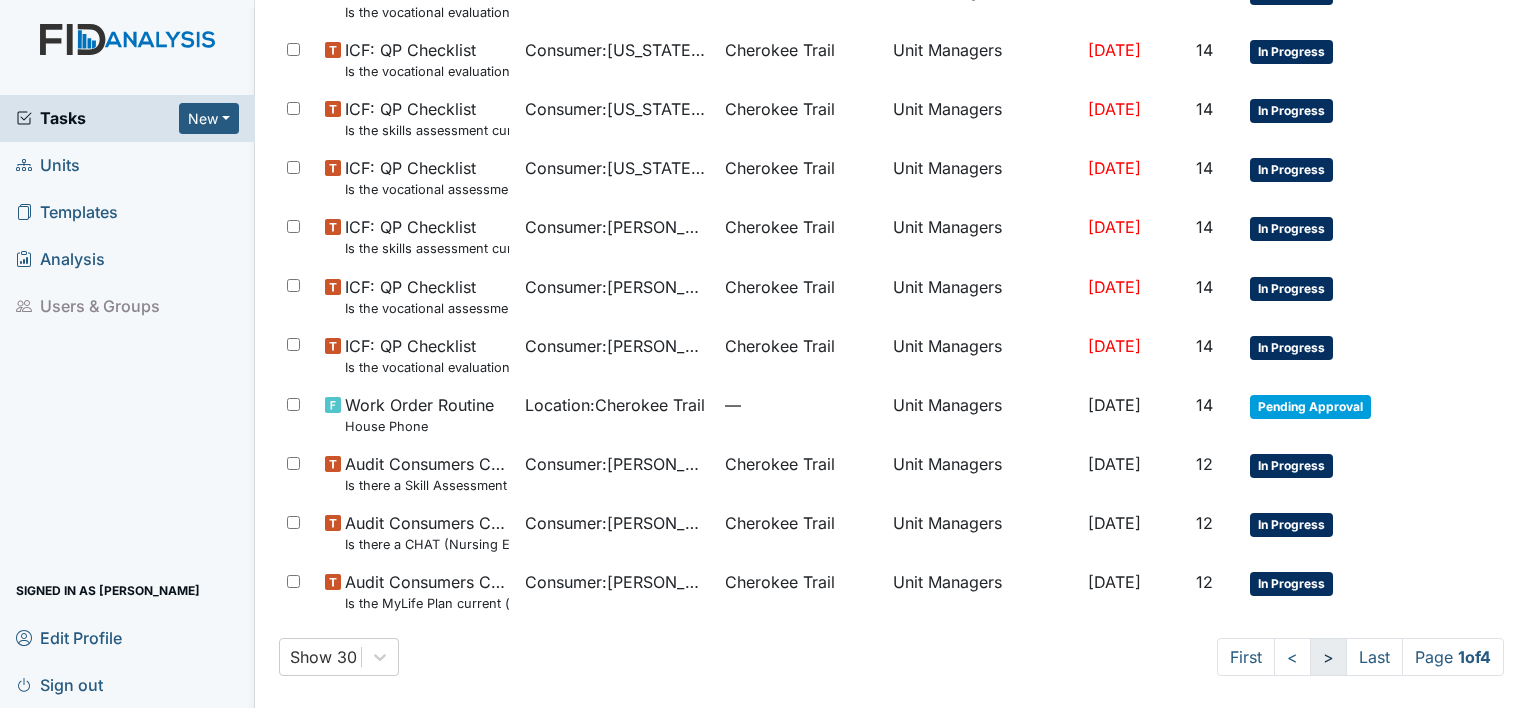 click on ">" at bounding box center [1328, 657] 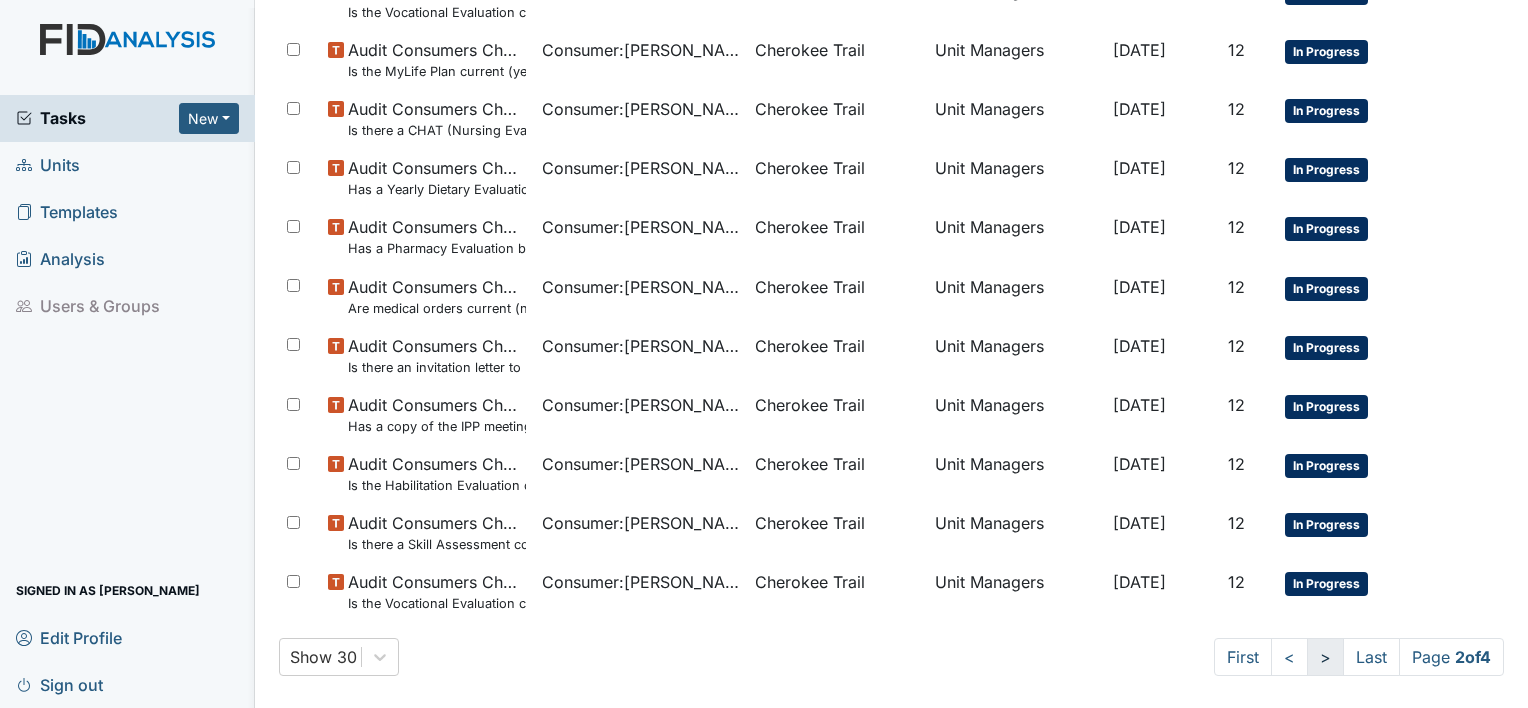 click on ">" at bounding box center [1325, 657] 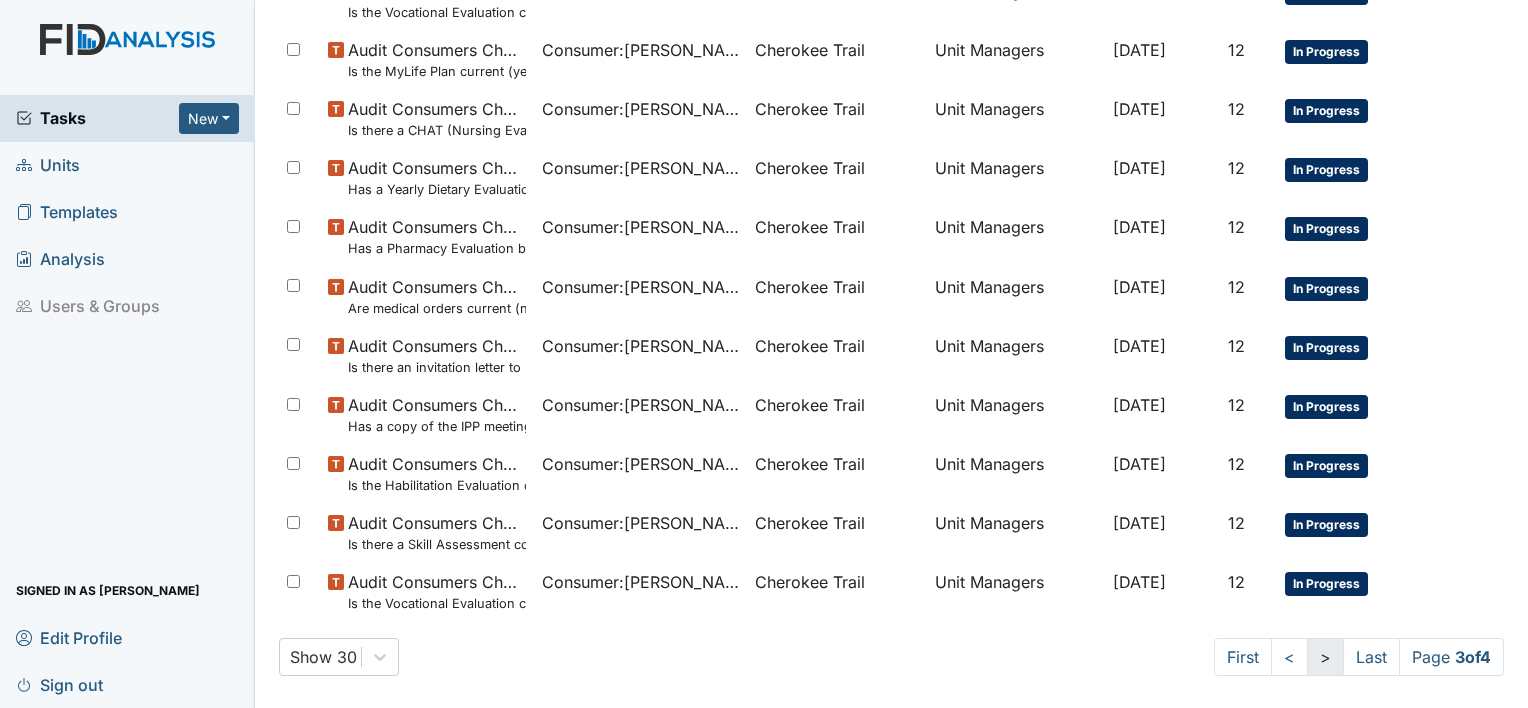 scroll, scrollTop: 1266, scrollLeft: 0, axis: vertical 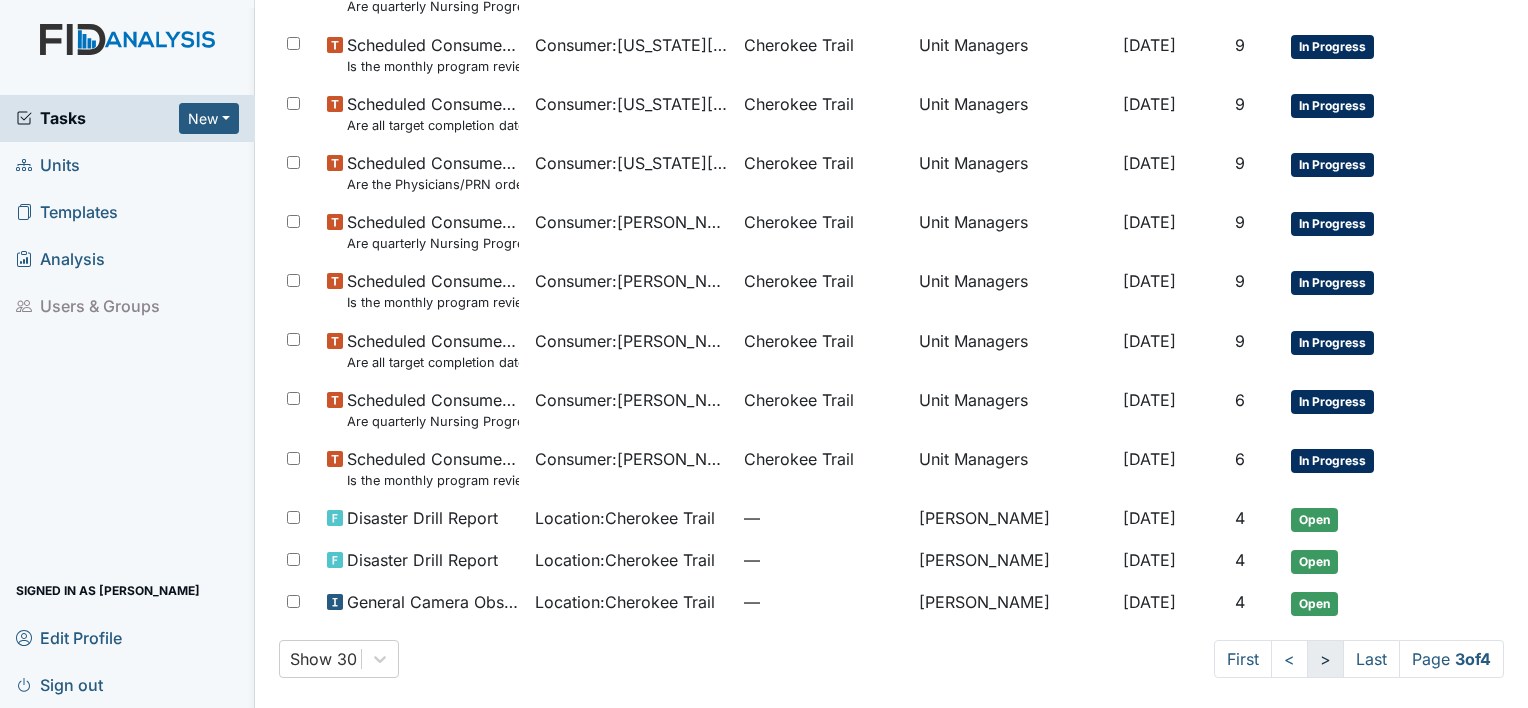 click on ">" at bounding box center [1325, 659] 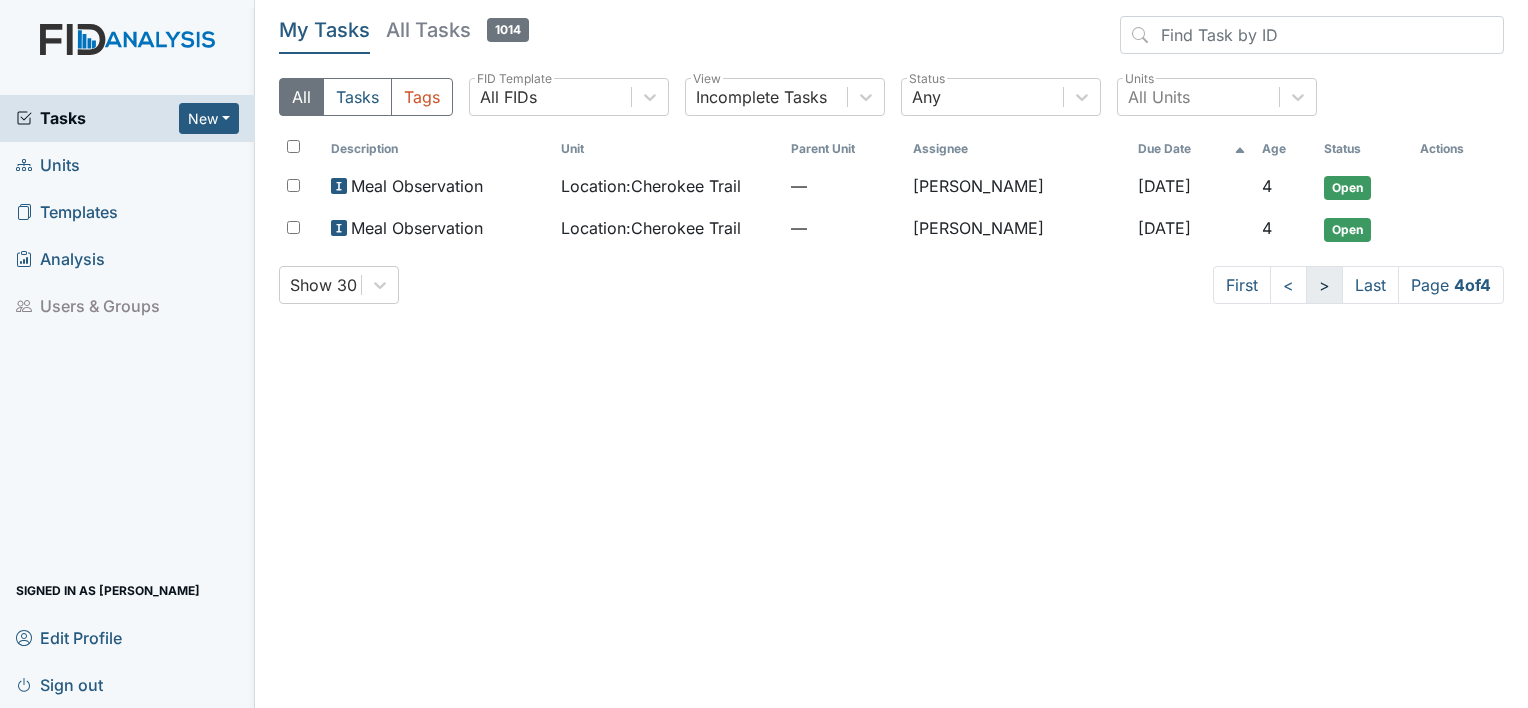 scroll, scrollTop: 0, scrollLeft: 0, axis: both 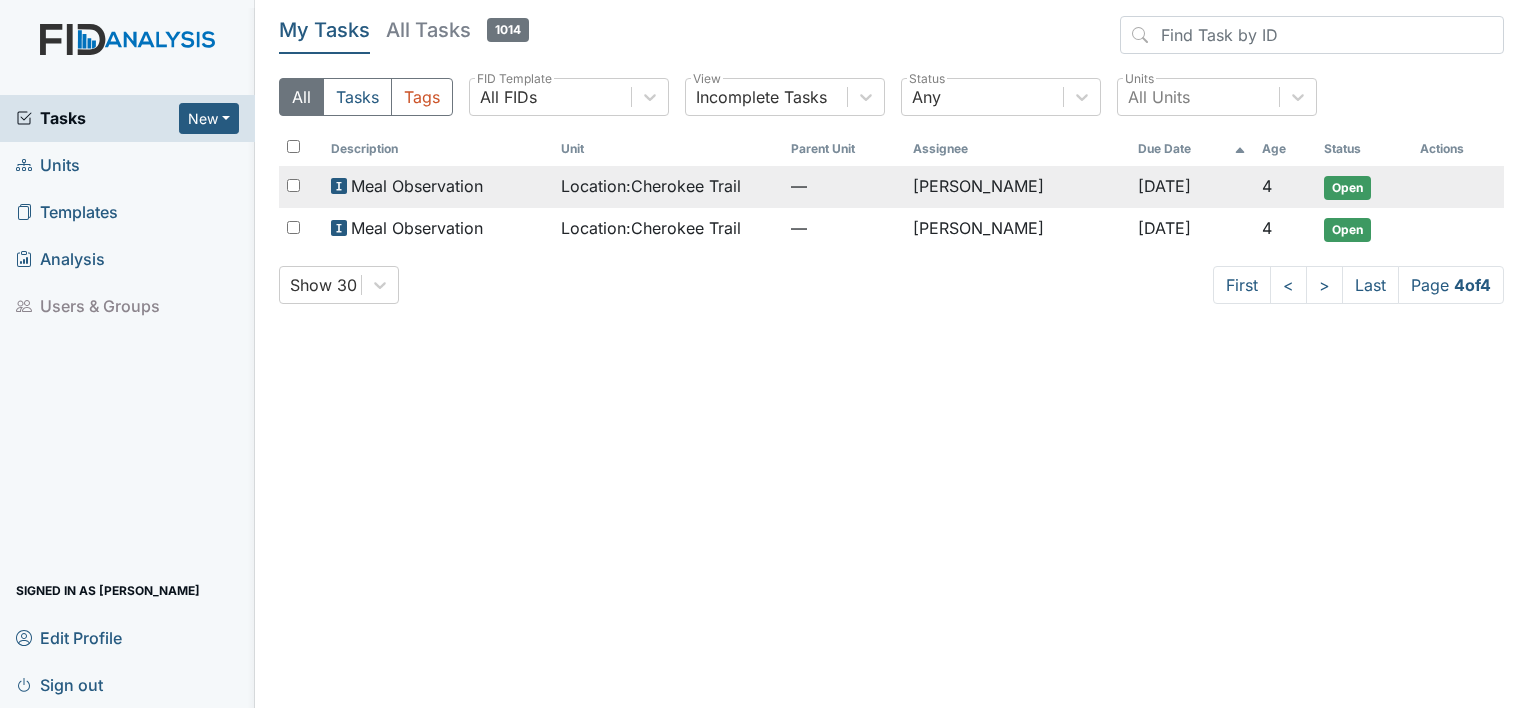 click on "[DATE]" at bounding box center [1164, 186] 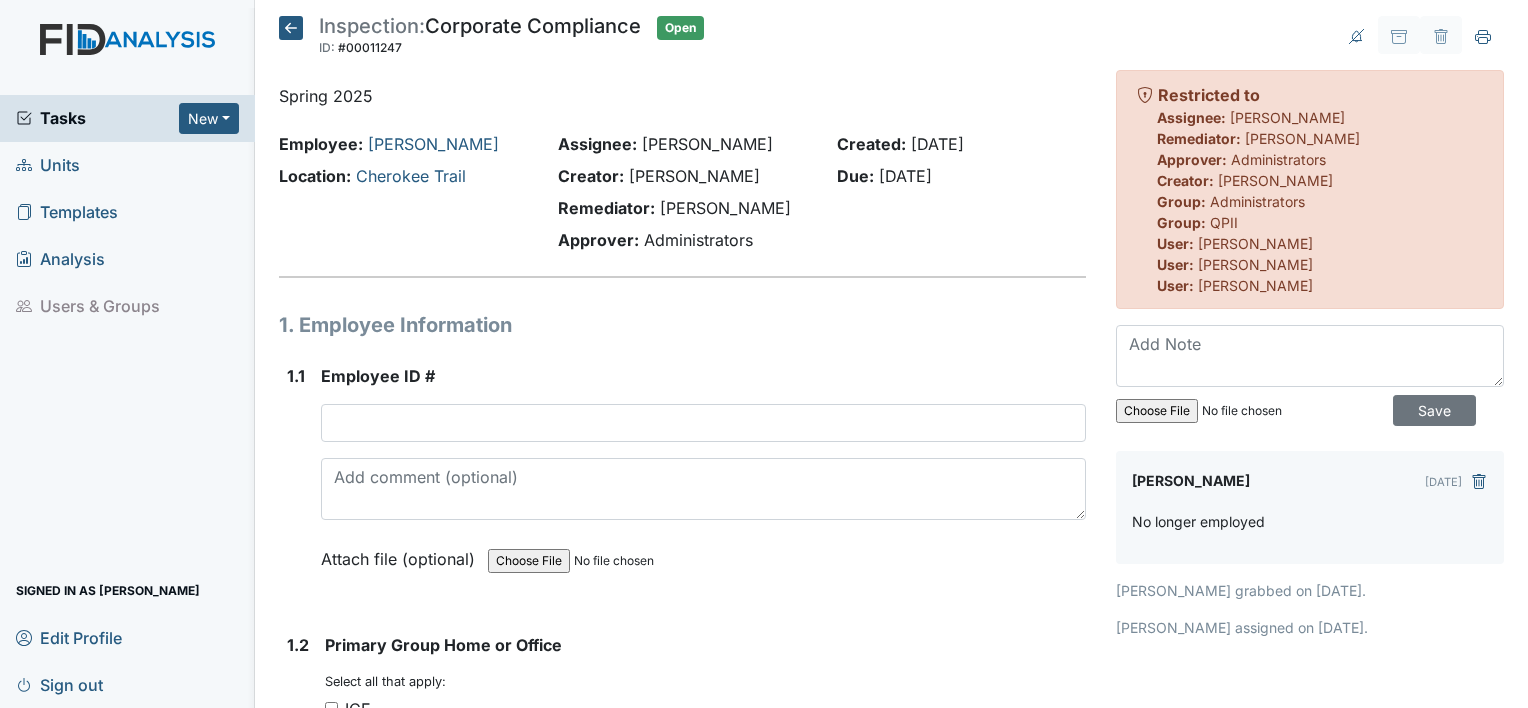 scroll, scrollTop: 0, scrollLeft: 0, axis: both 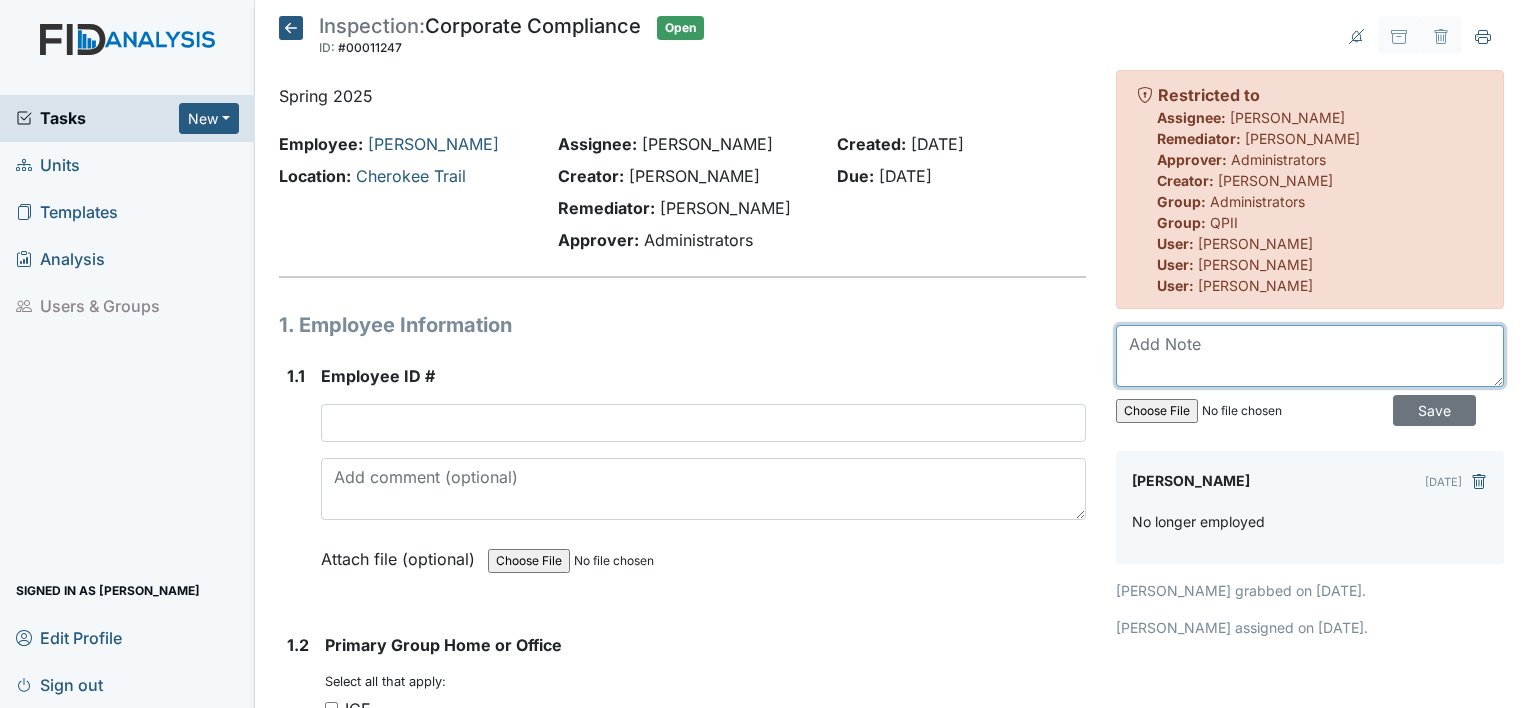 drag, startPoint x: 1200, startPoint y: 353, endPoint x: 1164, endPoint y: 351, distance: 36.05551 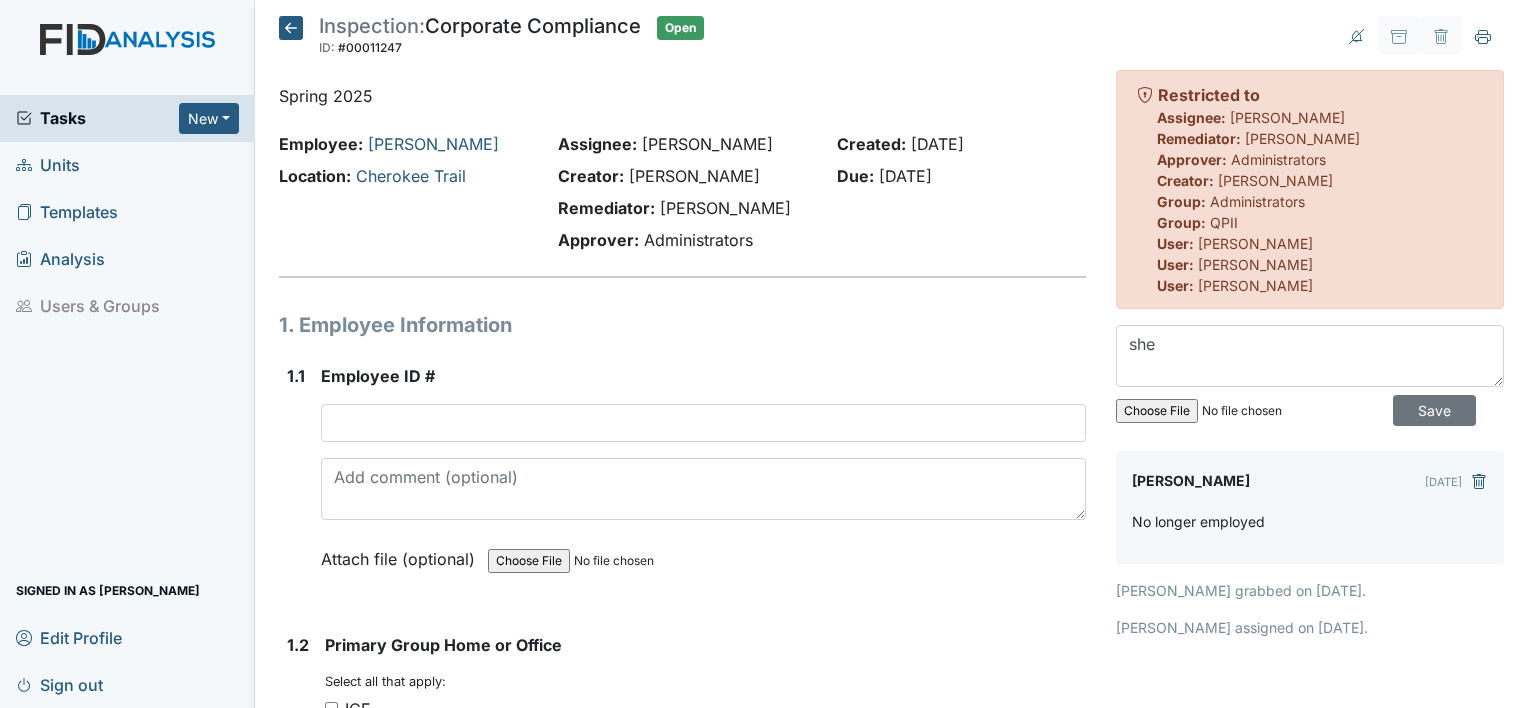click at bounding box center (1252, 411) 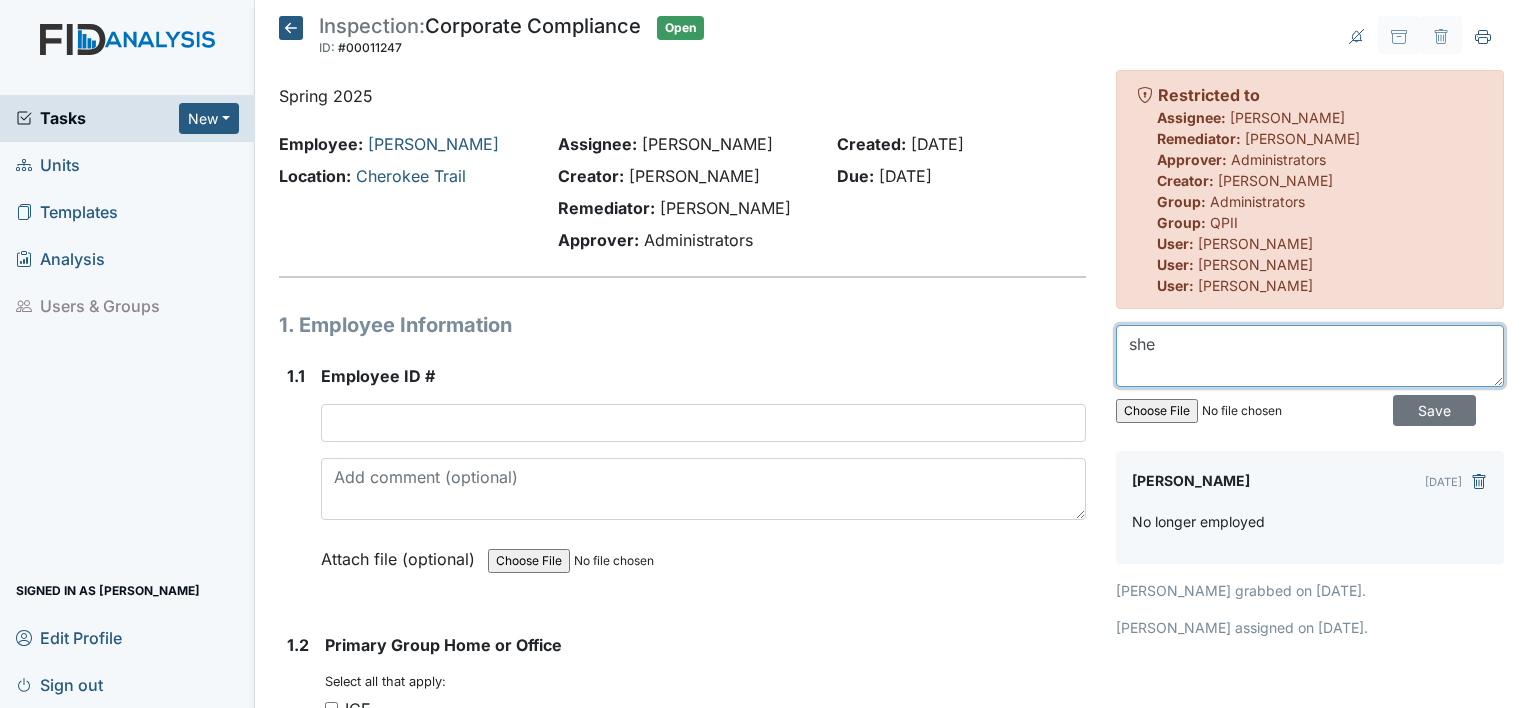 click on "she" at bounding box center (1310, 356) 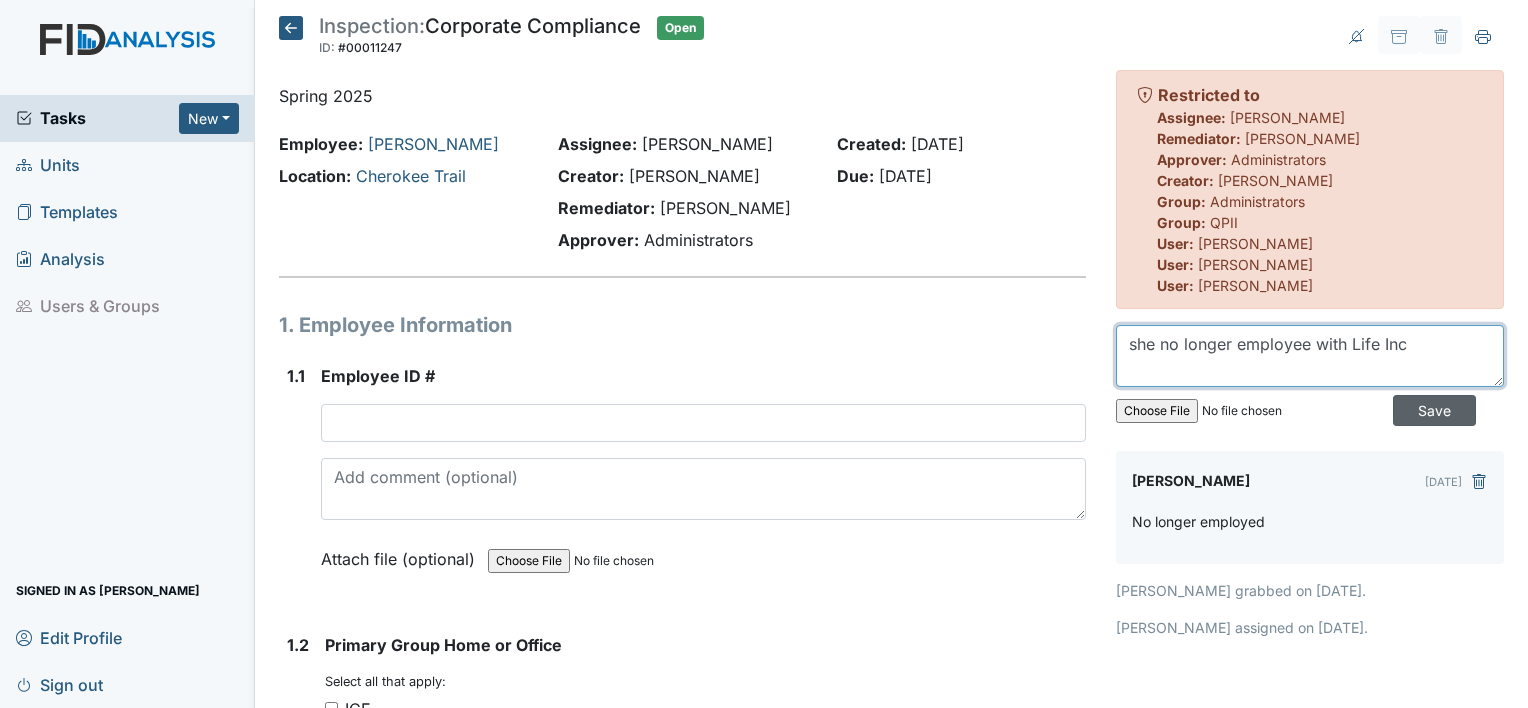 type on "she no longer employee with Life Inc" 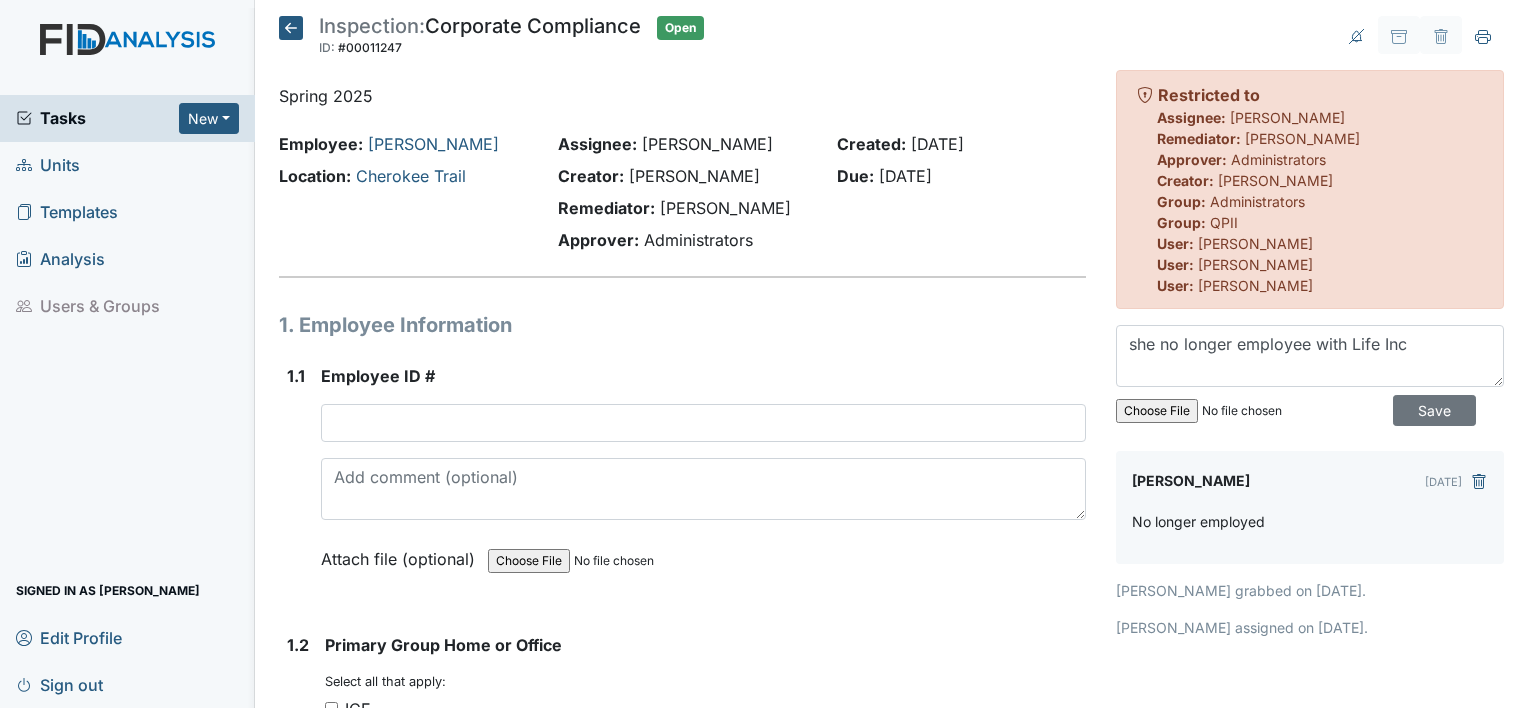 drag, startPoint x: 1379, startPoint y: 409, endPoint x: 1380, endPoint y: 429, distance: 20.024984 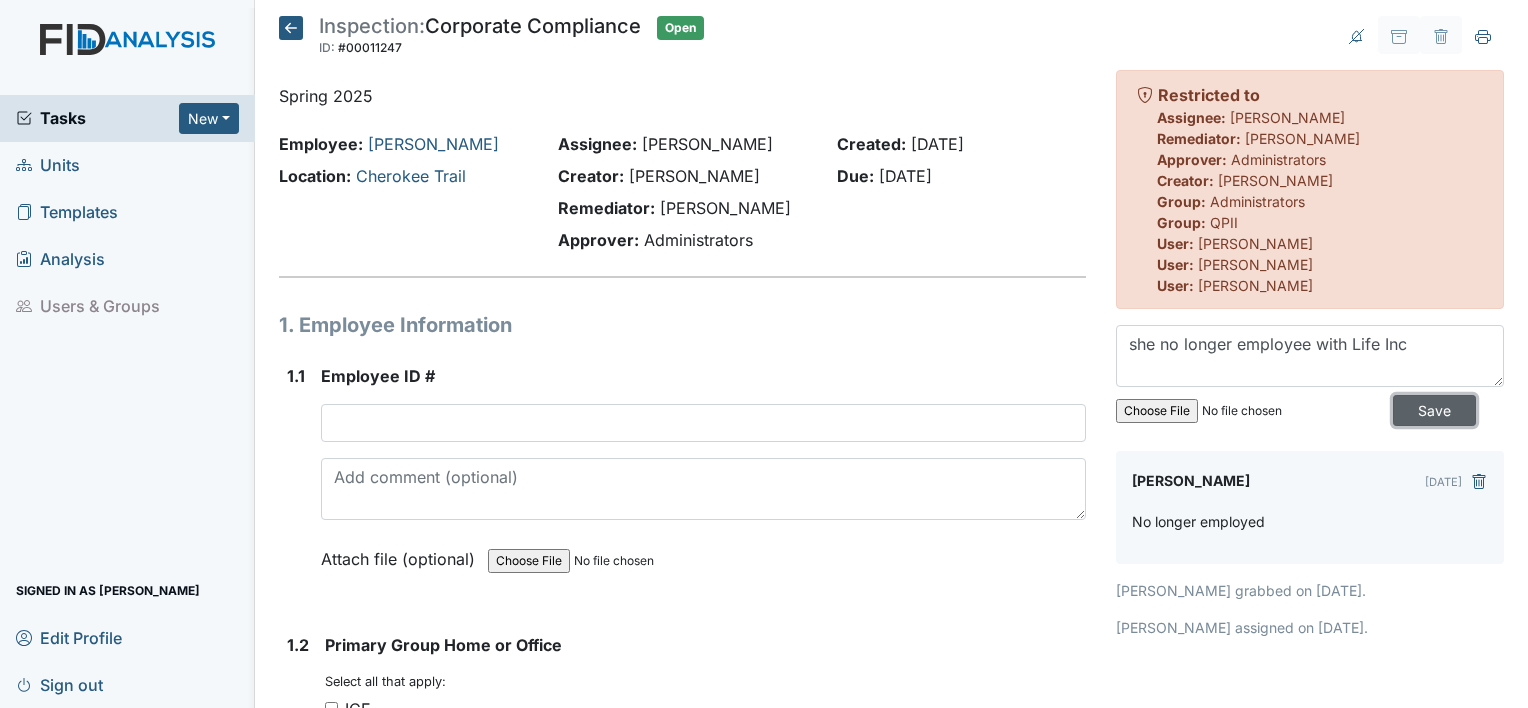 click on "Save" at bounding box center (1434, 410) 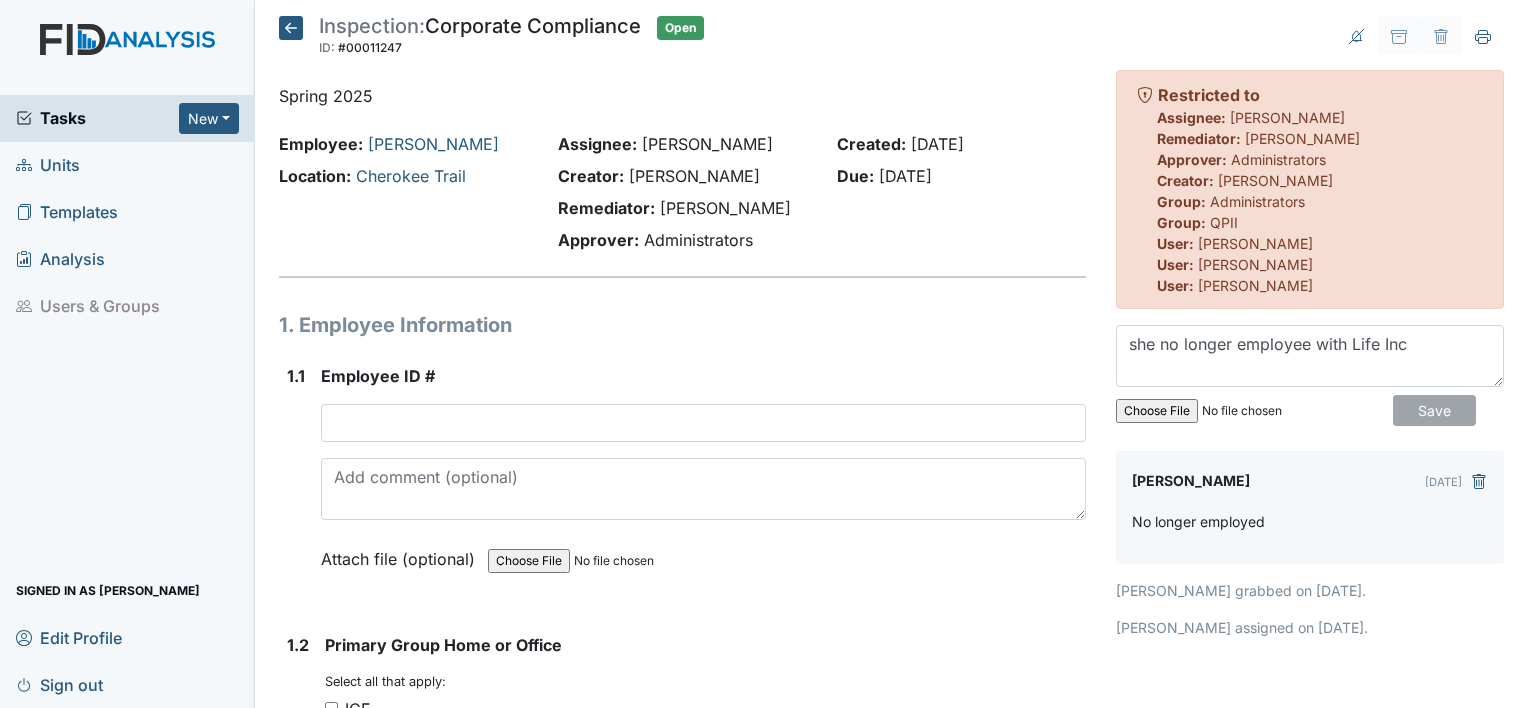 type 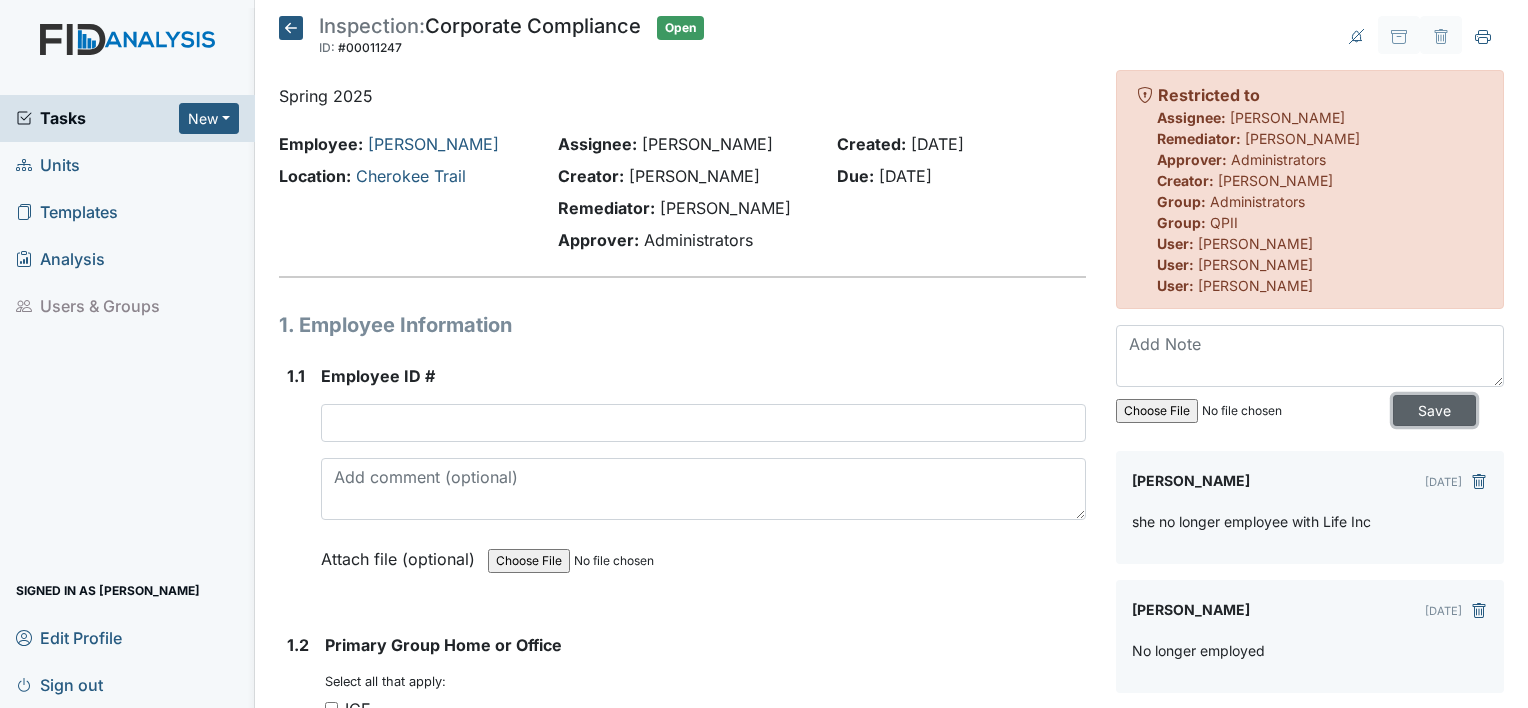 click on "Save" at bounding box center (1434, 410) 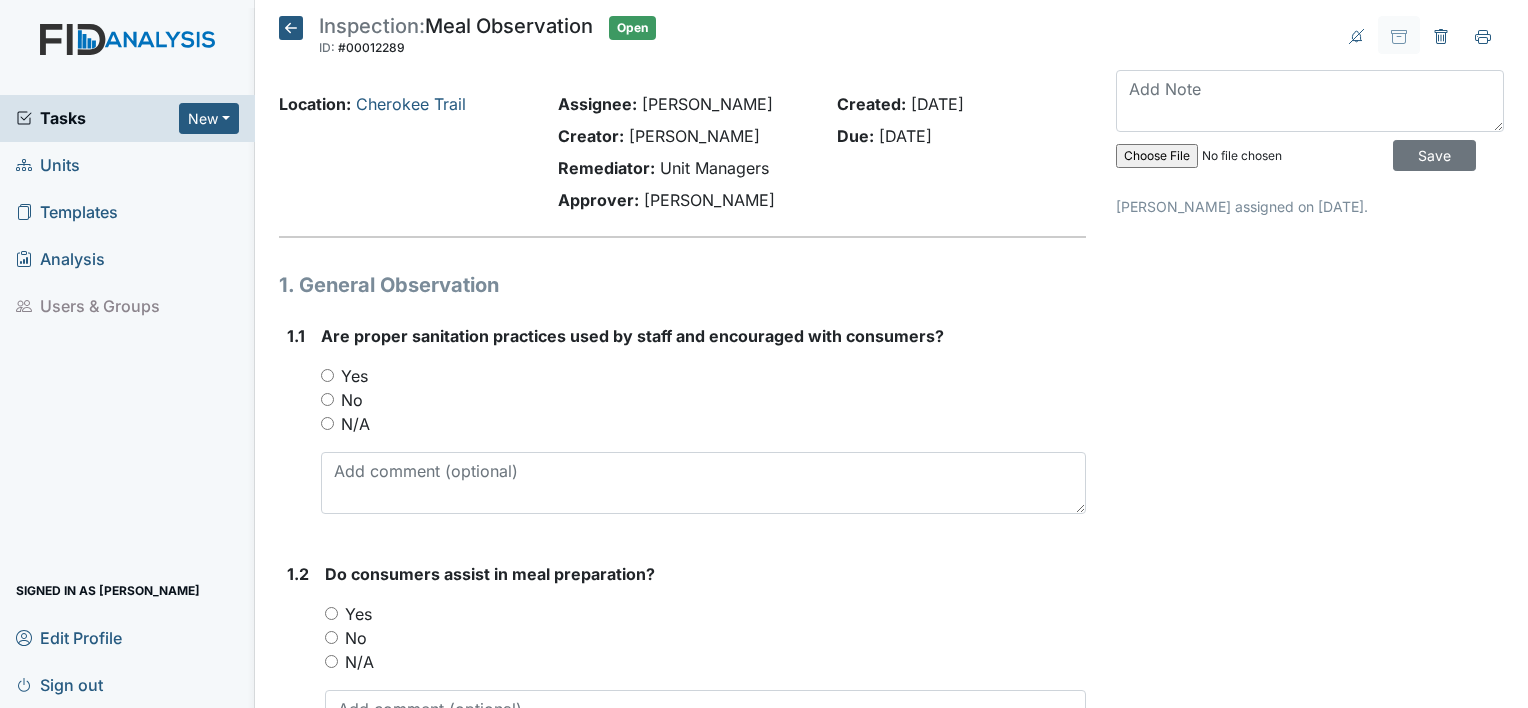 scroll, scrollTop: 0, scrollLeft: 0, axis: both 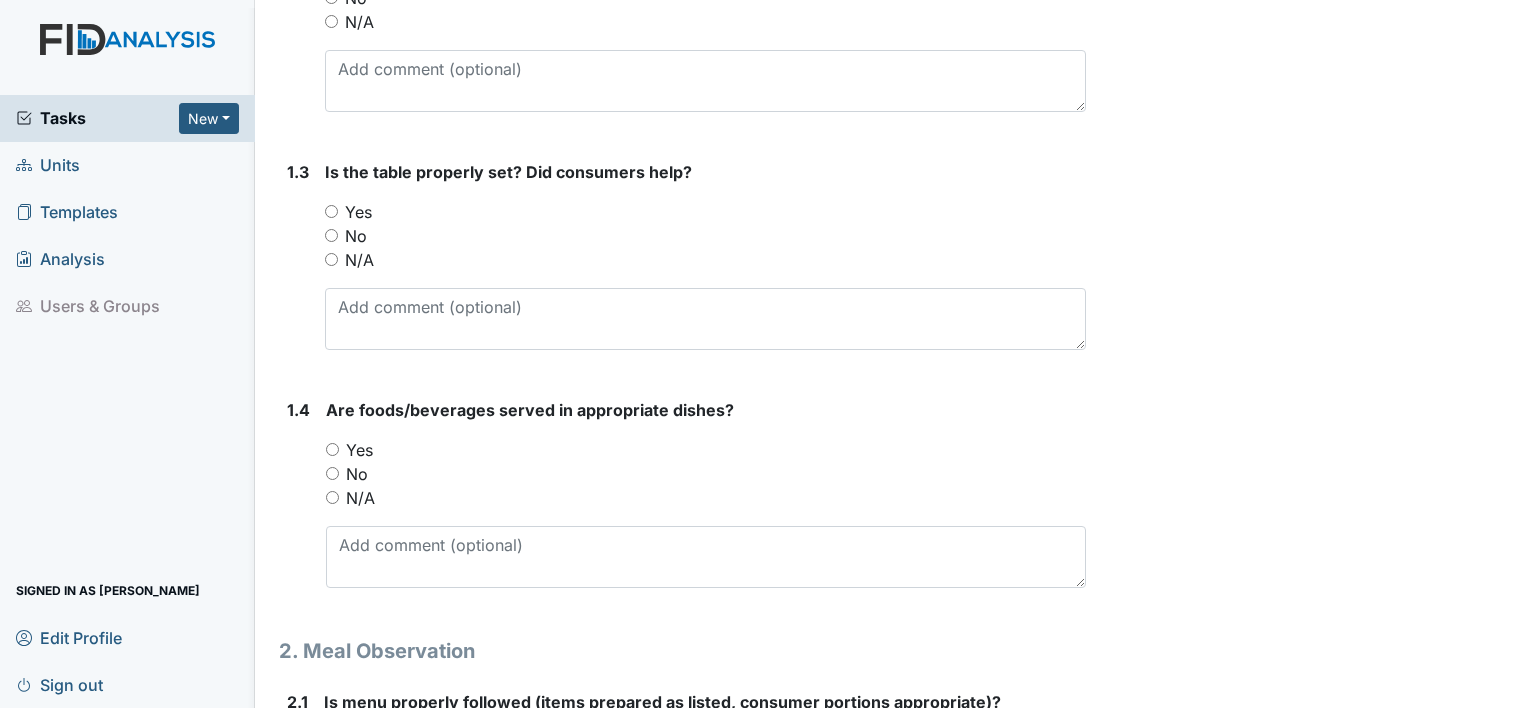 click on "Yes" at bounding box center (332, 449) 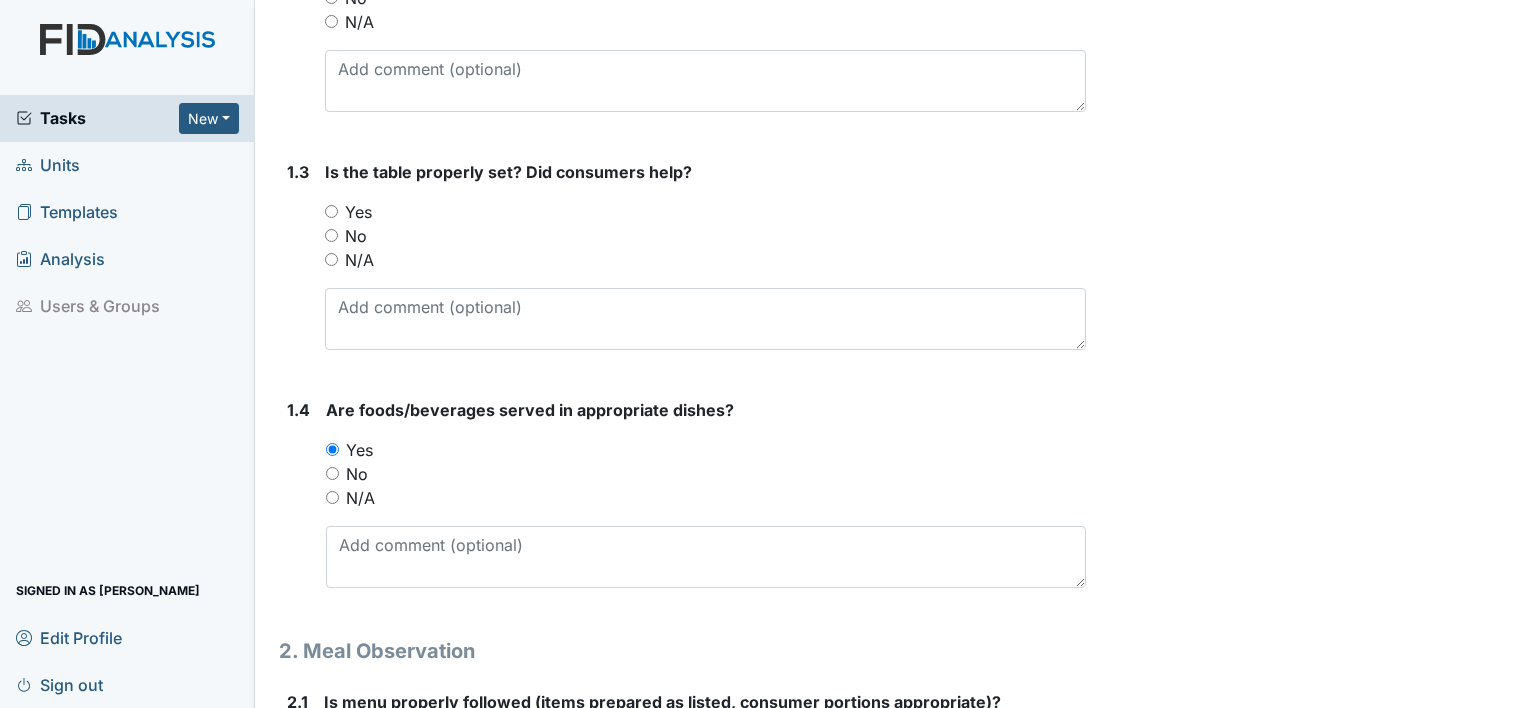 click on "Yes" at bounding box center [332, 449] 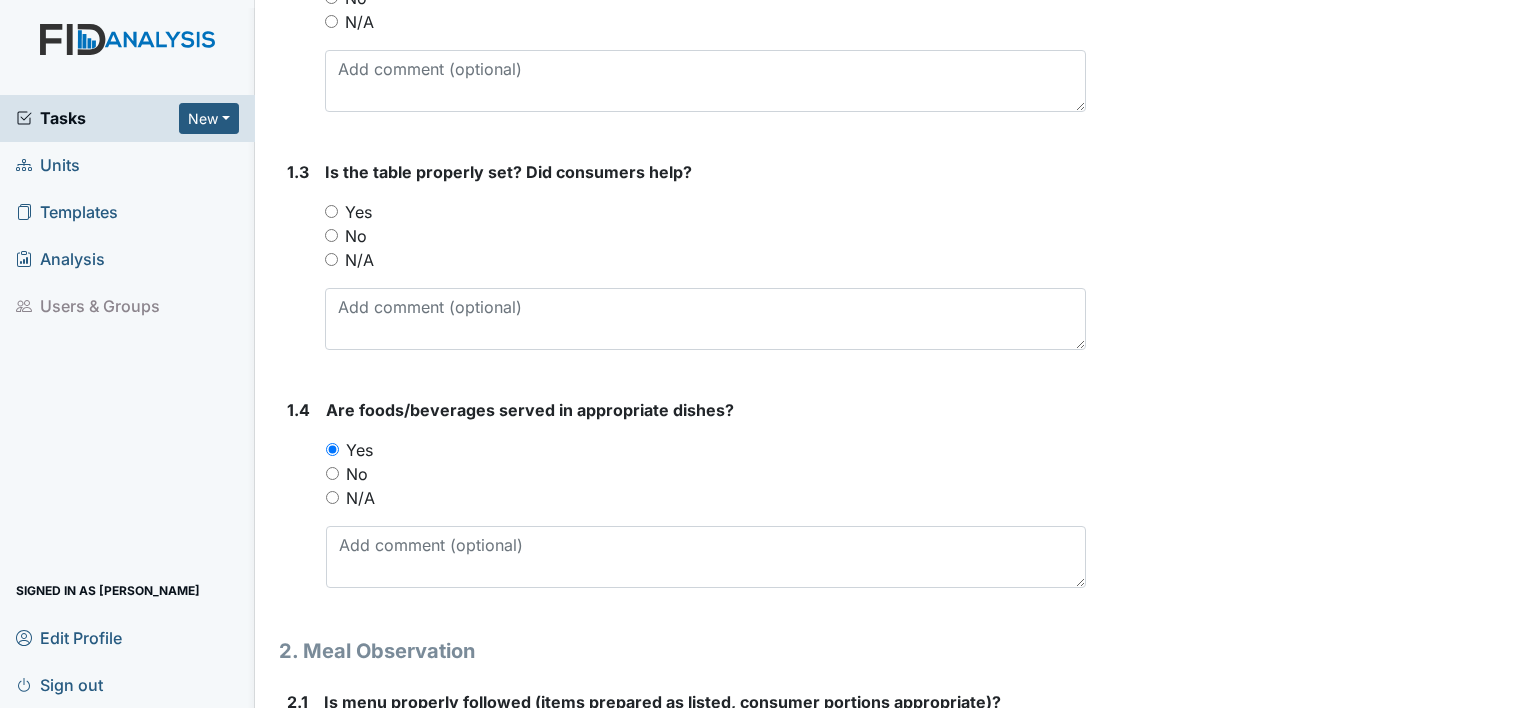 click on "Yes" at bounding box center [331, 211] 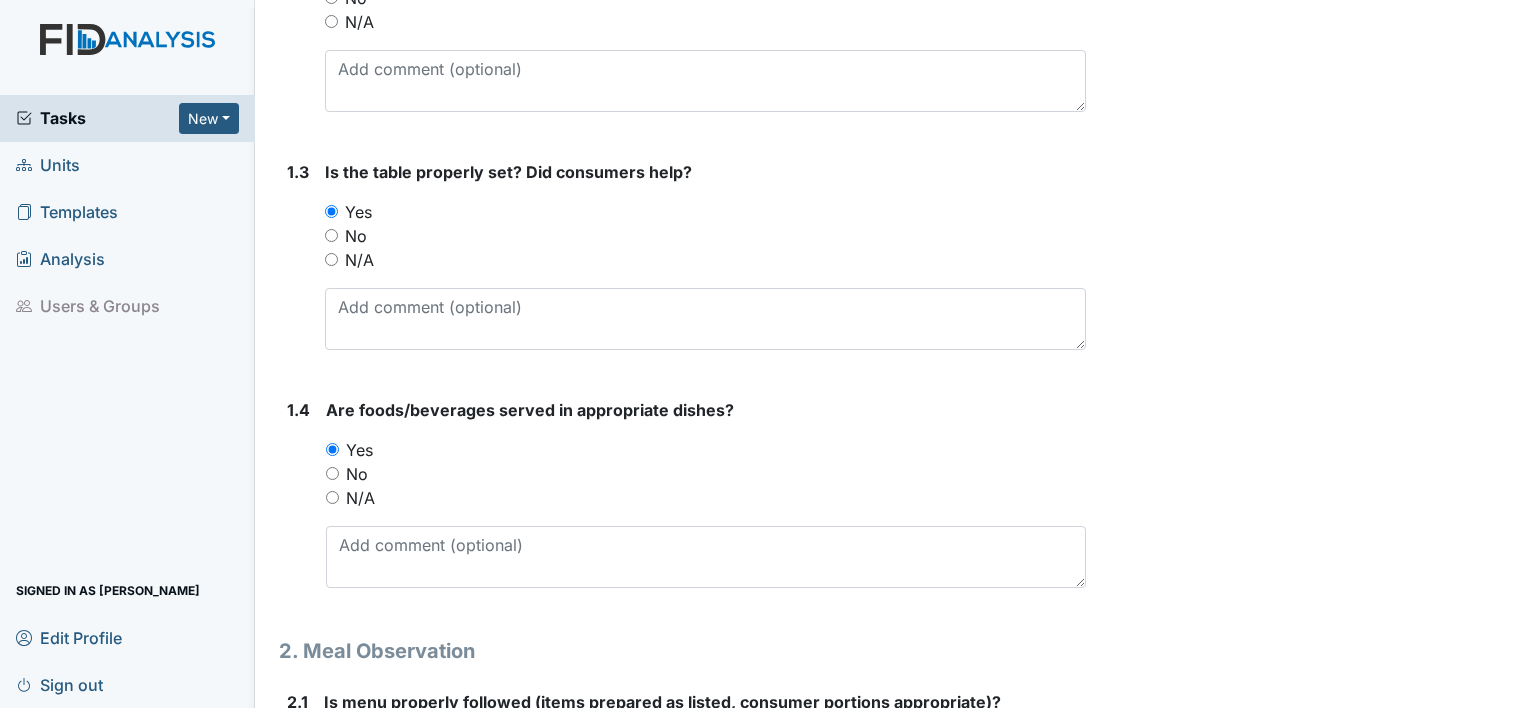 click on "1.4" at bounding box center (298, 501) 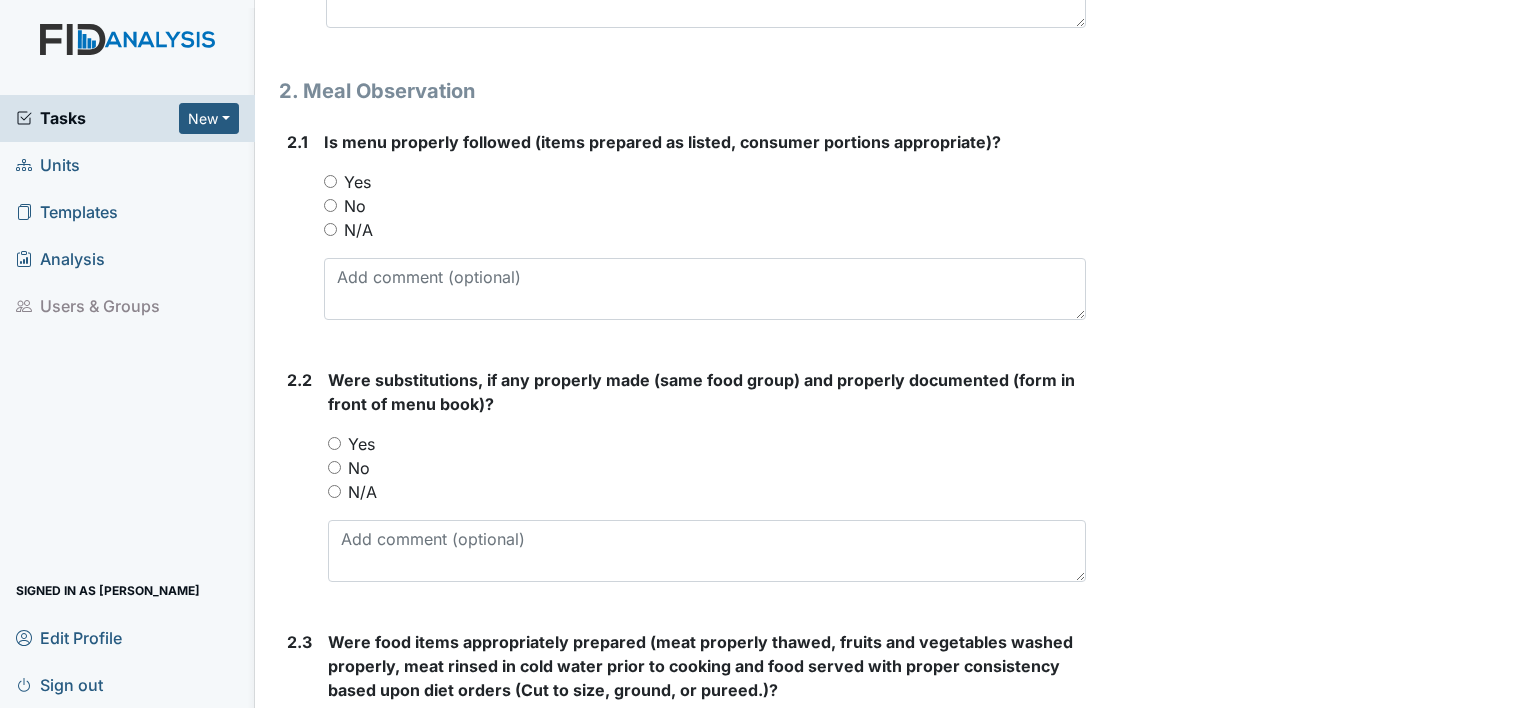 scroll, scrollTop: 1240, scrollLeft: 0, axis: vertical 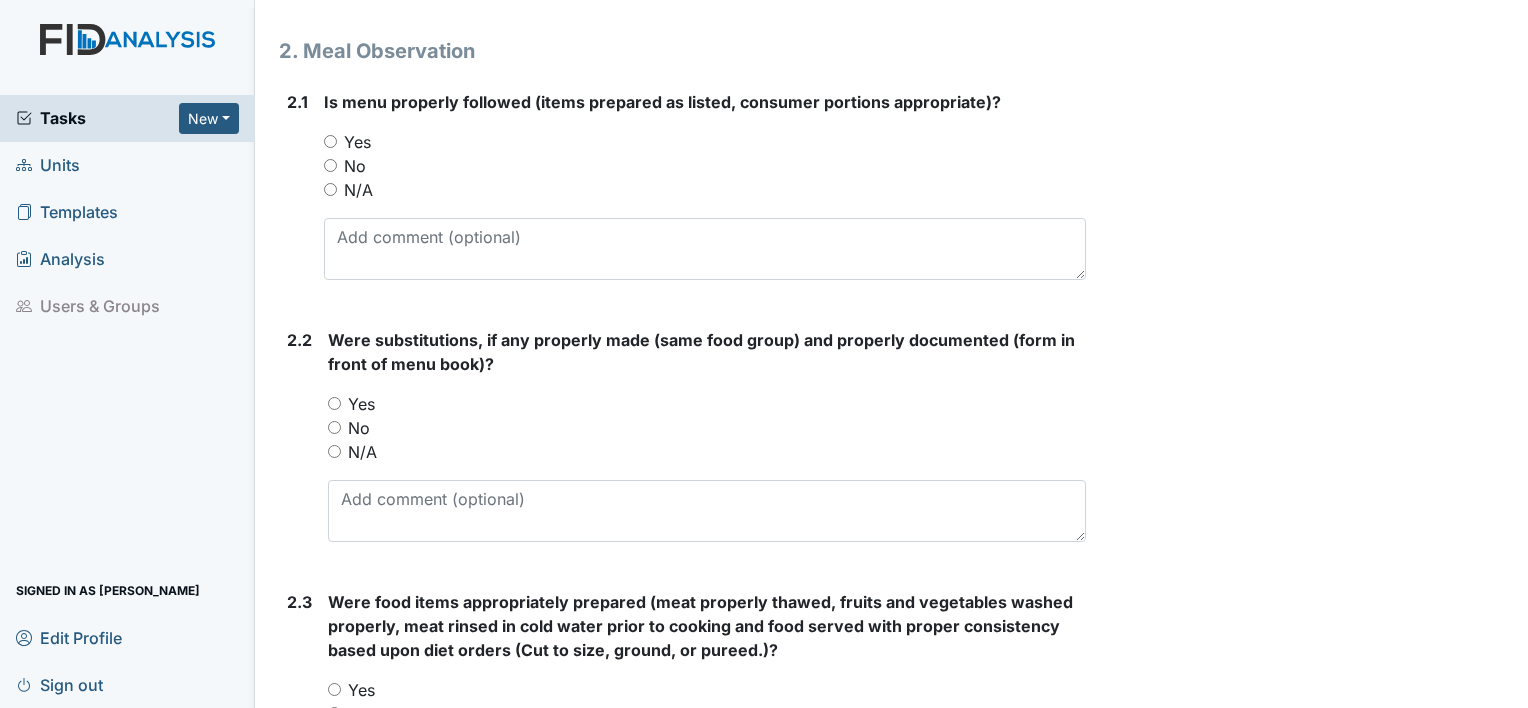 click on "Yes" at bounding box center (334, 403) 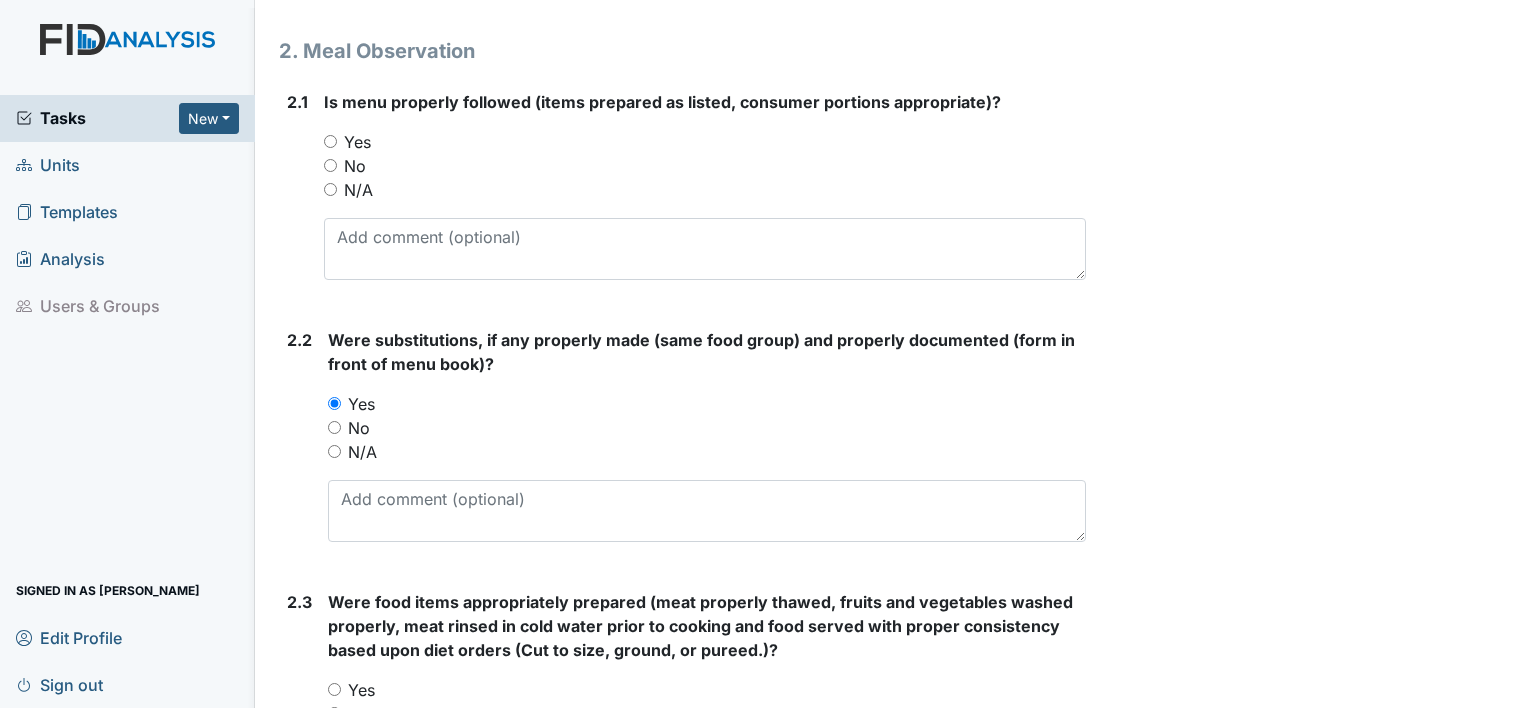 click on "Yes" at bounding box center (330, 141) 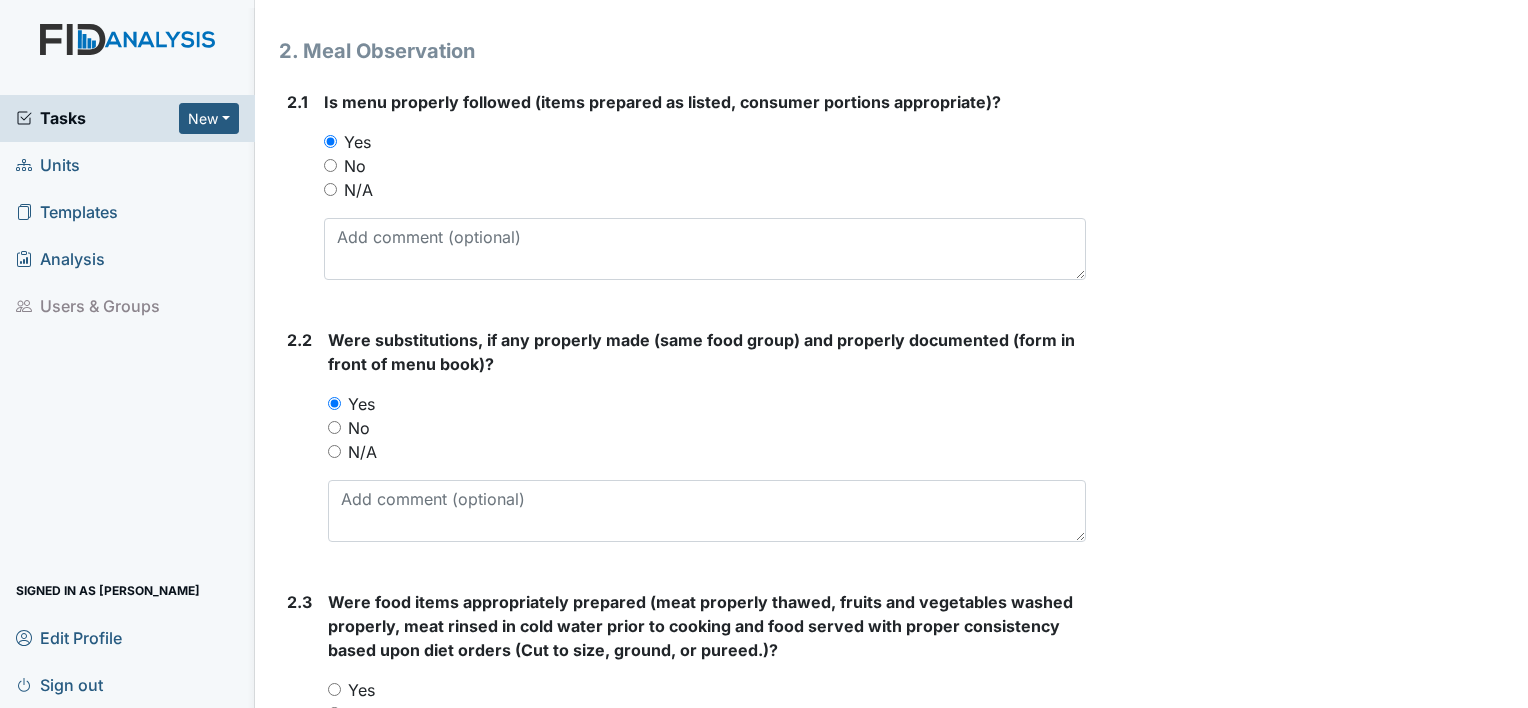 click on "2.2" at bounding box center [299, 443] 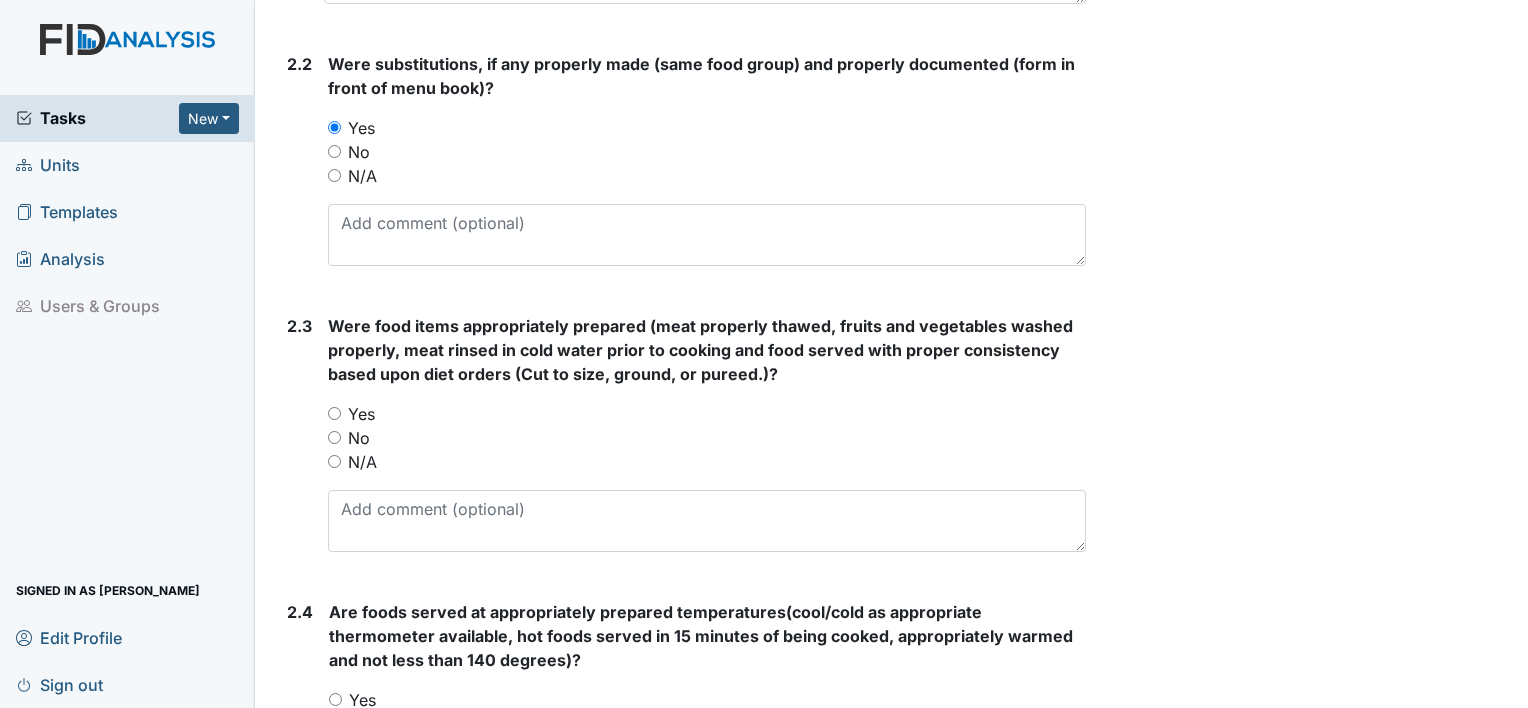 scroll, scrollTop: 1520, scrollLeft: 0, axis: vertical 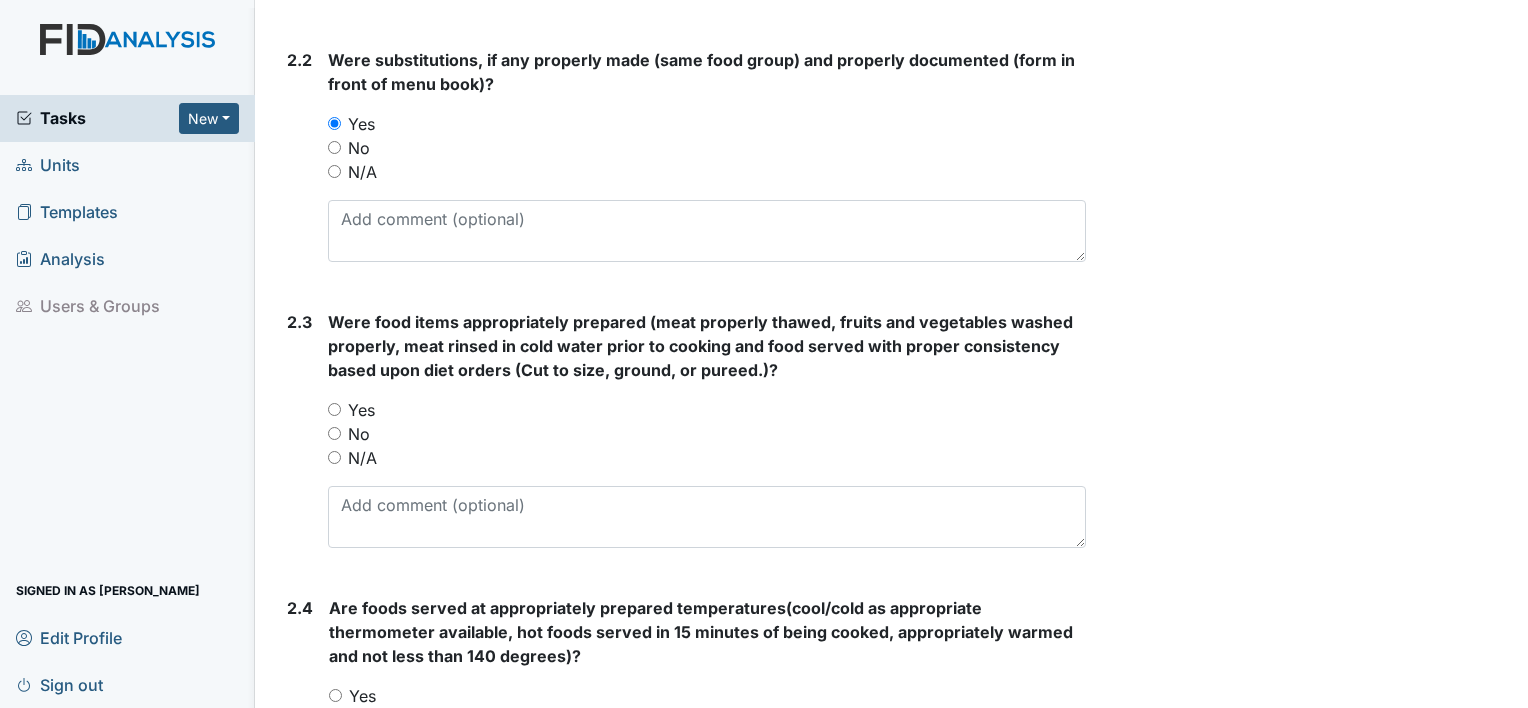 click on "Yes" at bounding box center [334, 409] 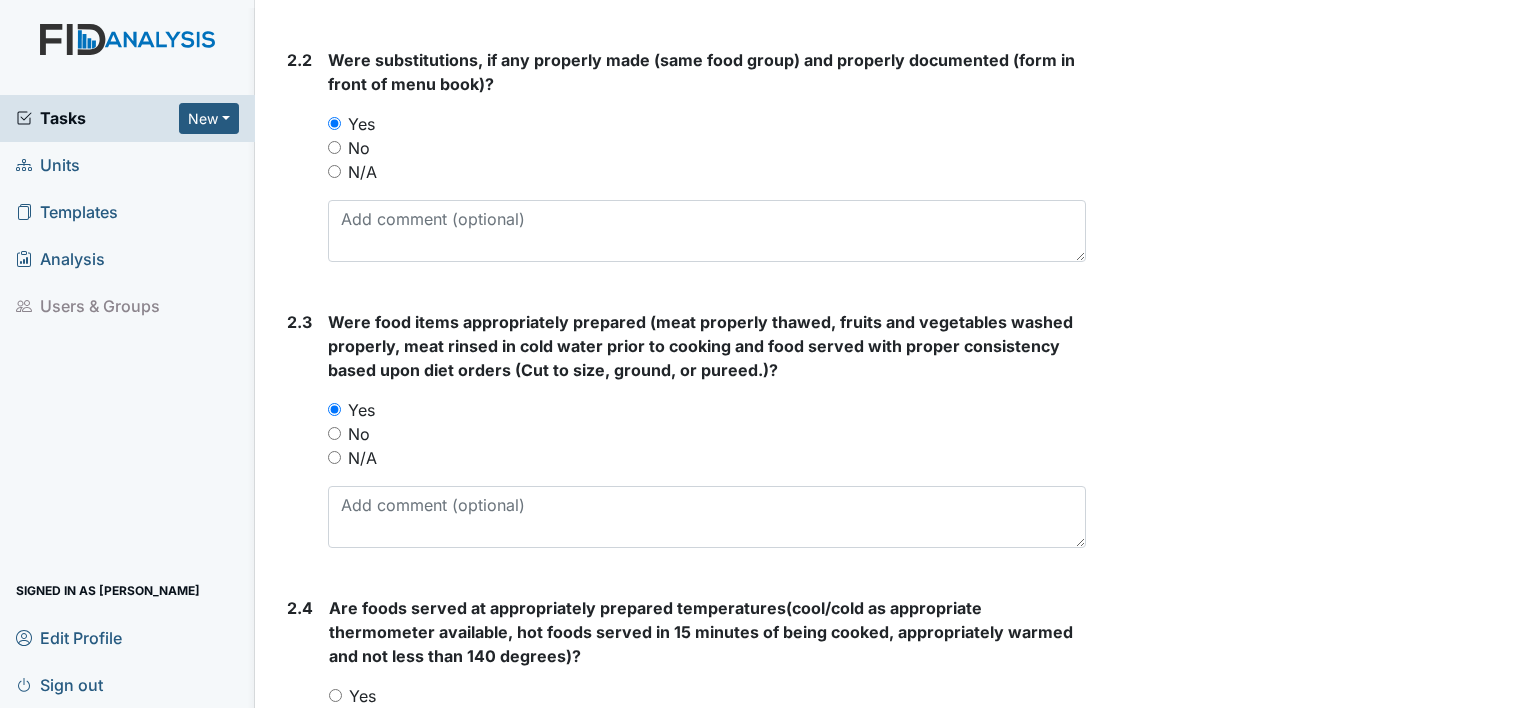 click on "2.3" at bounding box center [299, 437] 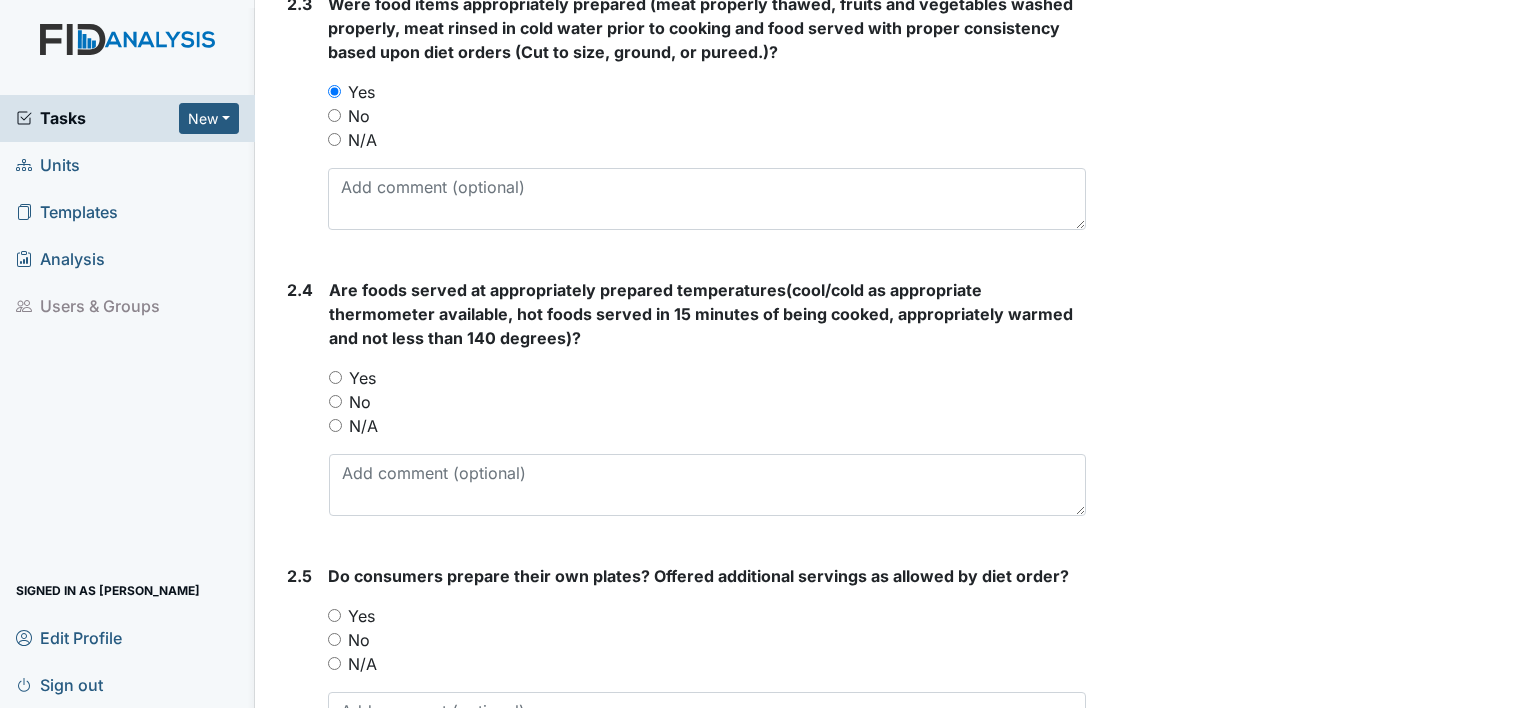 scroll, scrollTop: 1840, scrollLeft: 0, axis: vertical 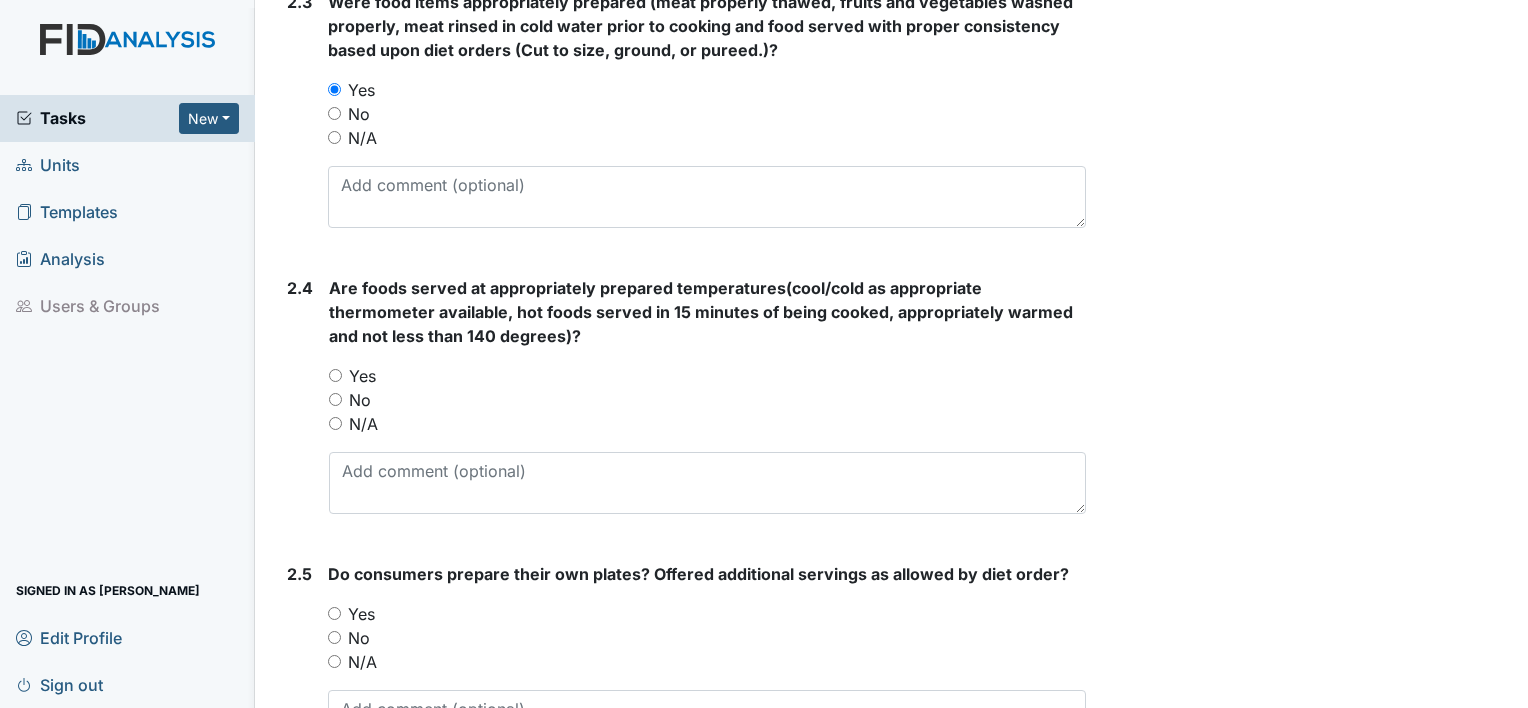 click on "Yes" at bounding box center (335, 375) 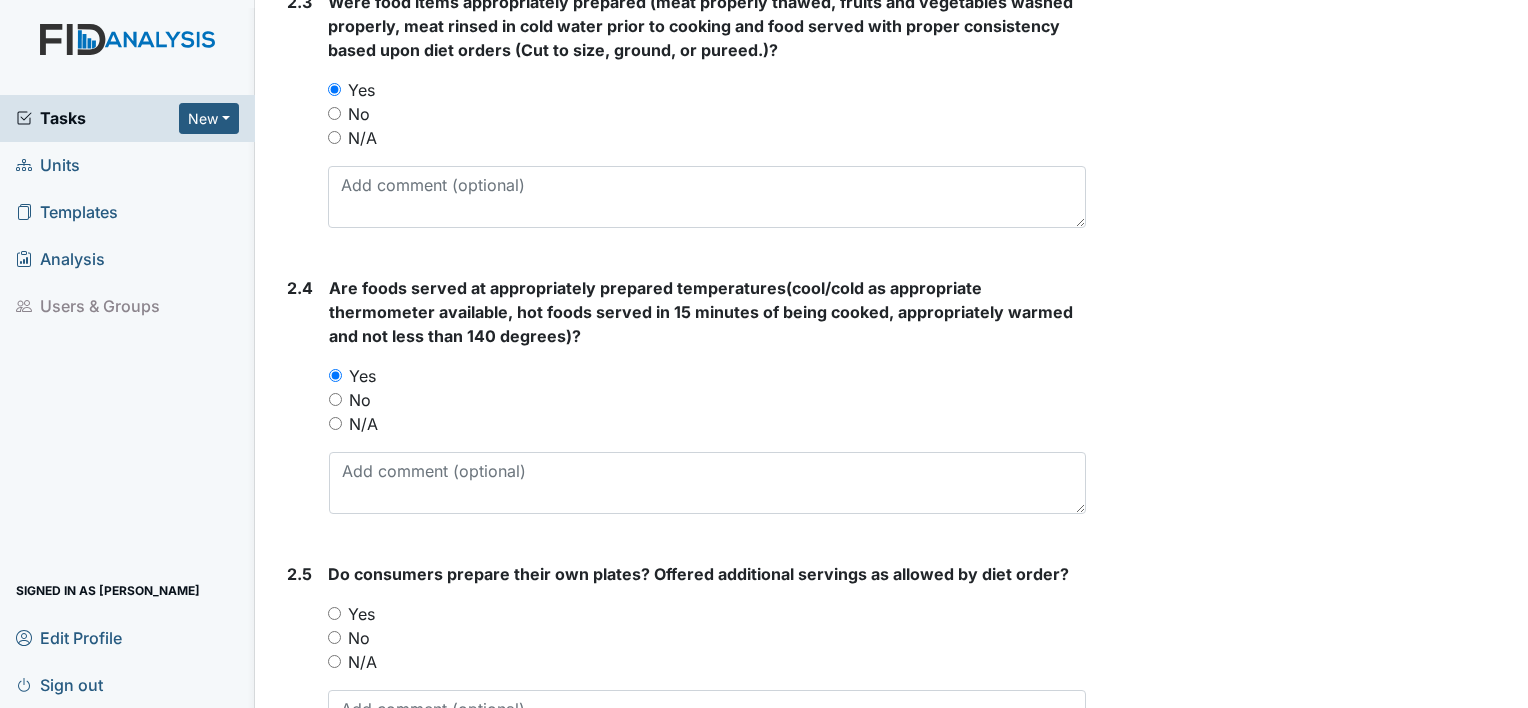 click on "Yes" at bounding box center (334, 613) 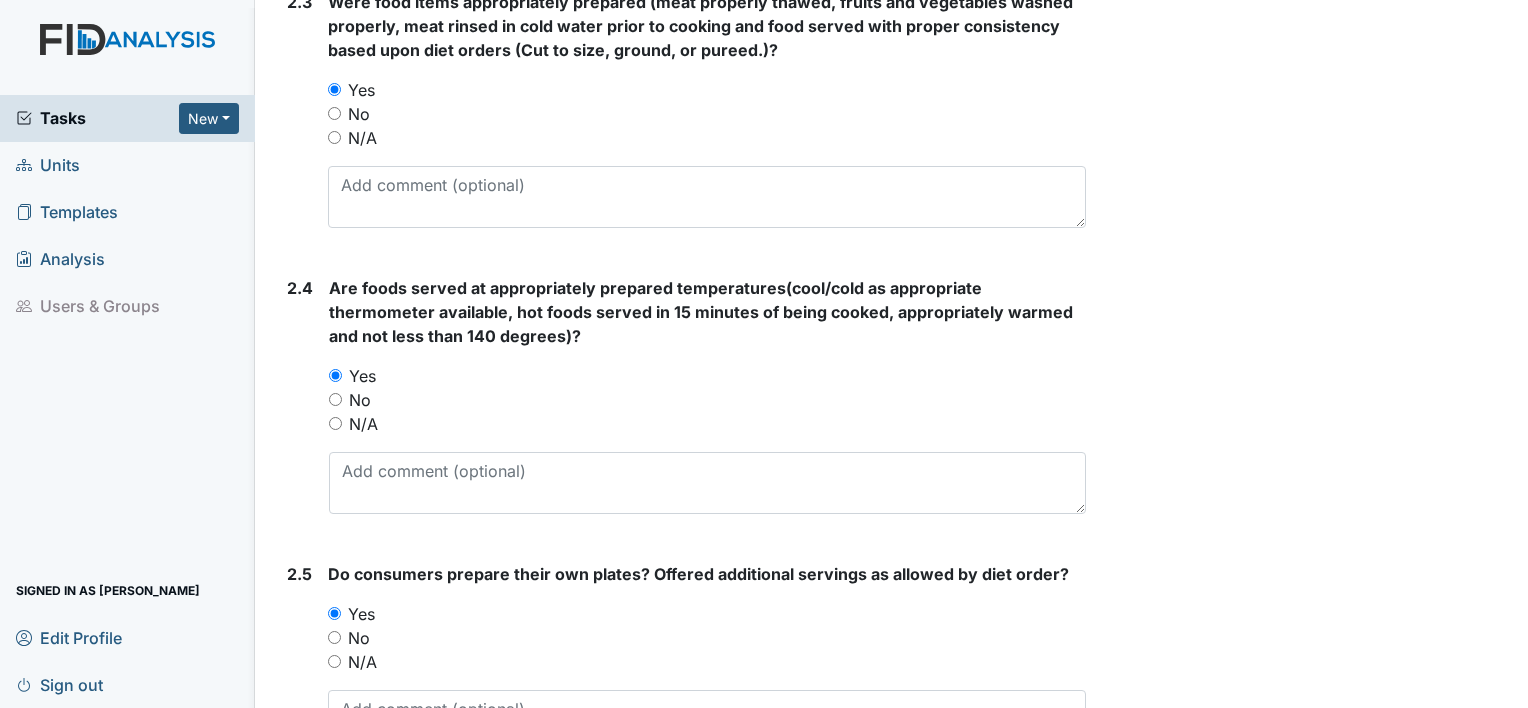 click on "2.5" at bounding box center [299, 665] 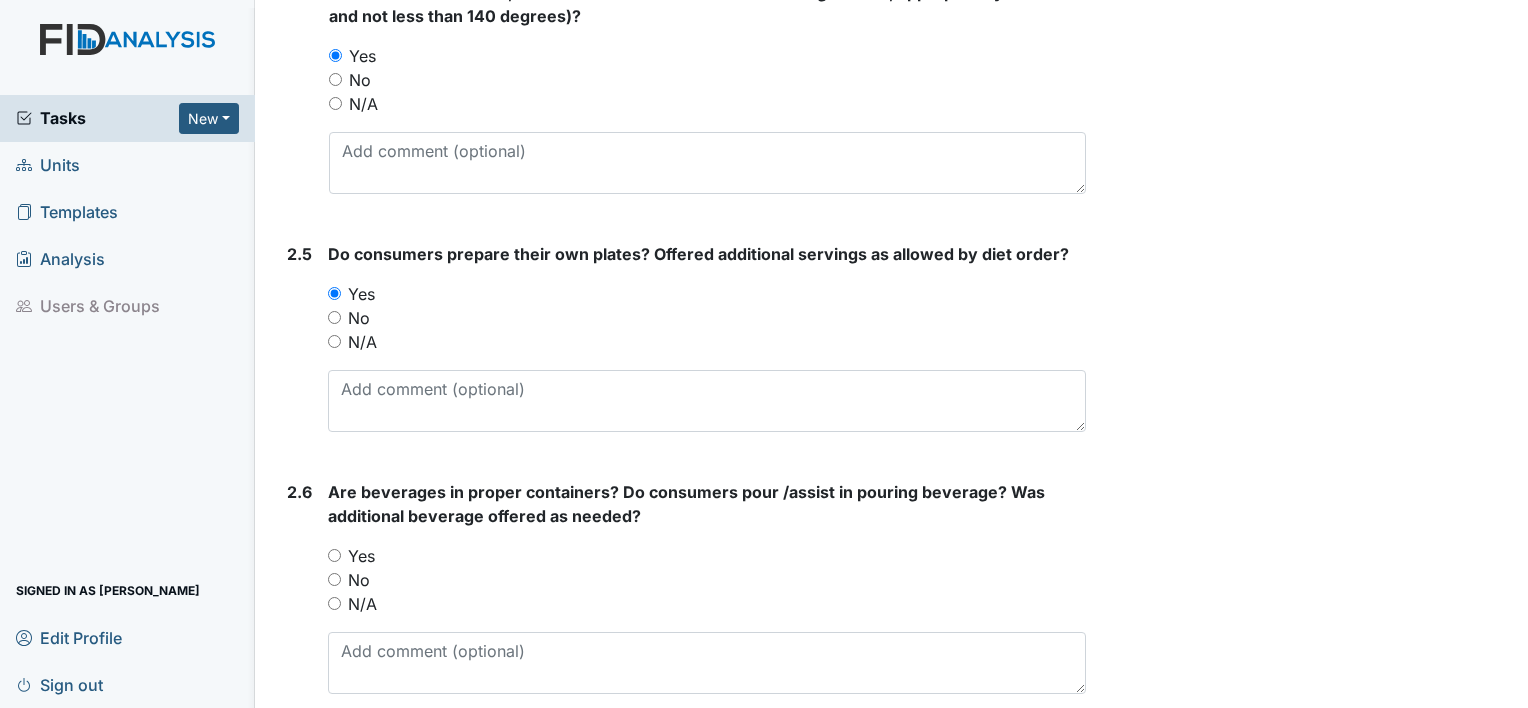 scroll, scrollTop: 2200, scrollLeft: 0, axis: vertical 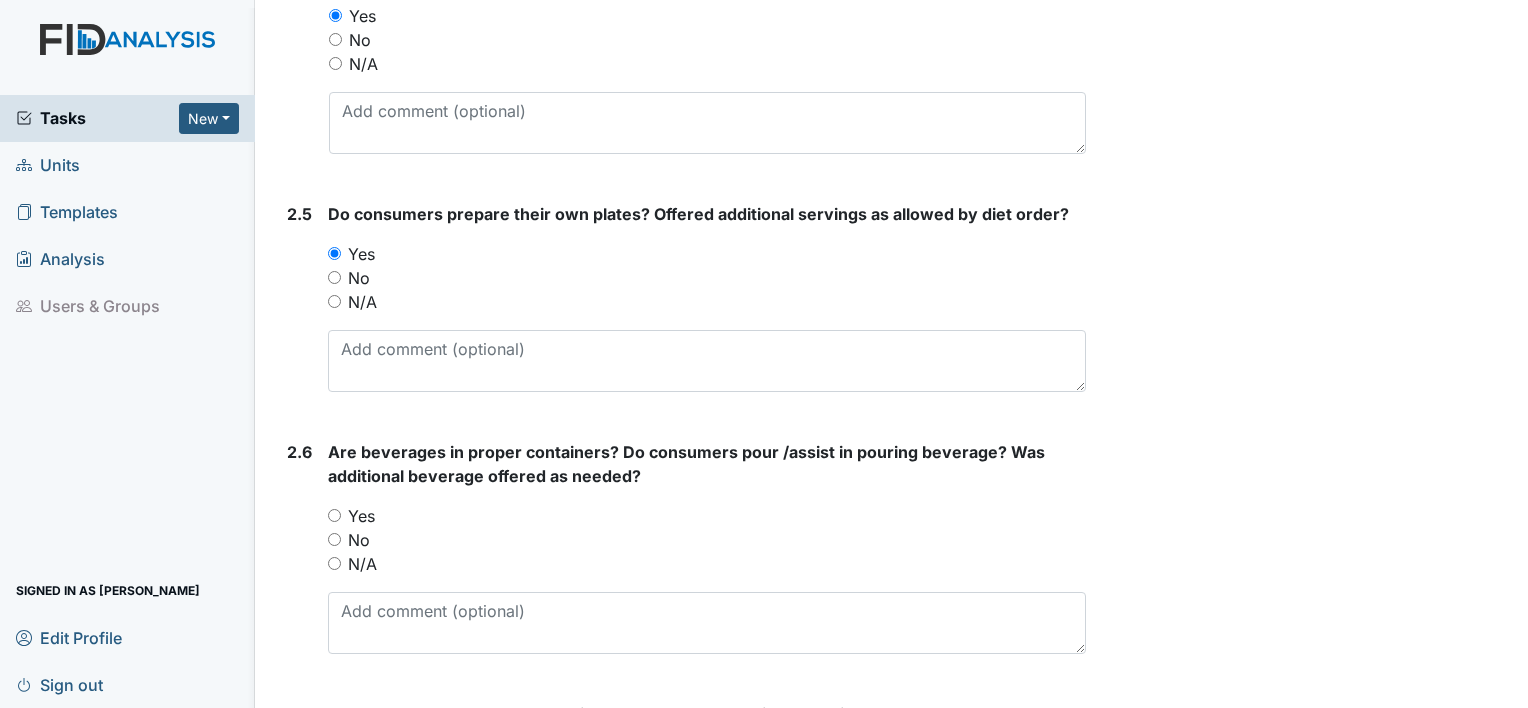 click on "Yes" at bounding box center (334, 515) 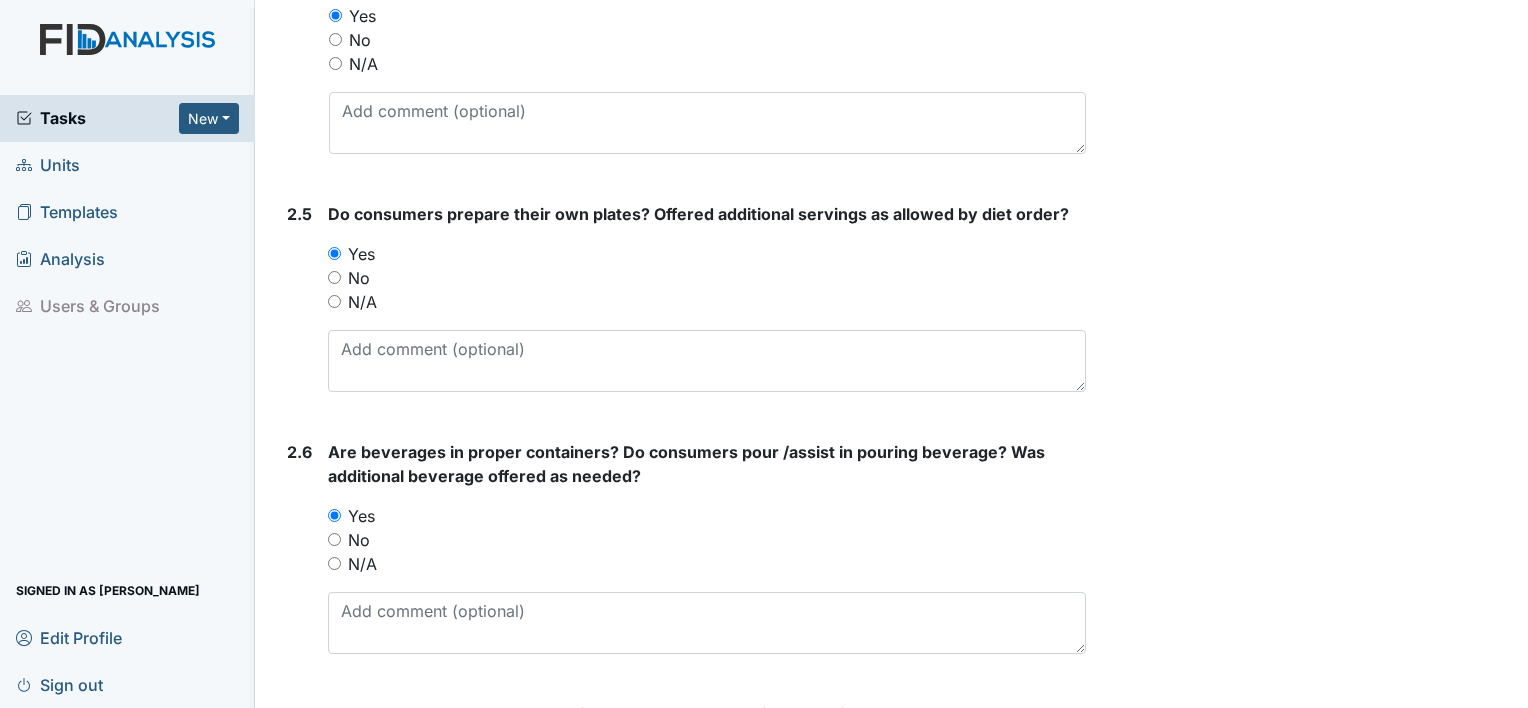 click on "2.6" at bounding box center (299, 555) 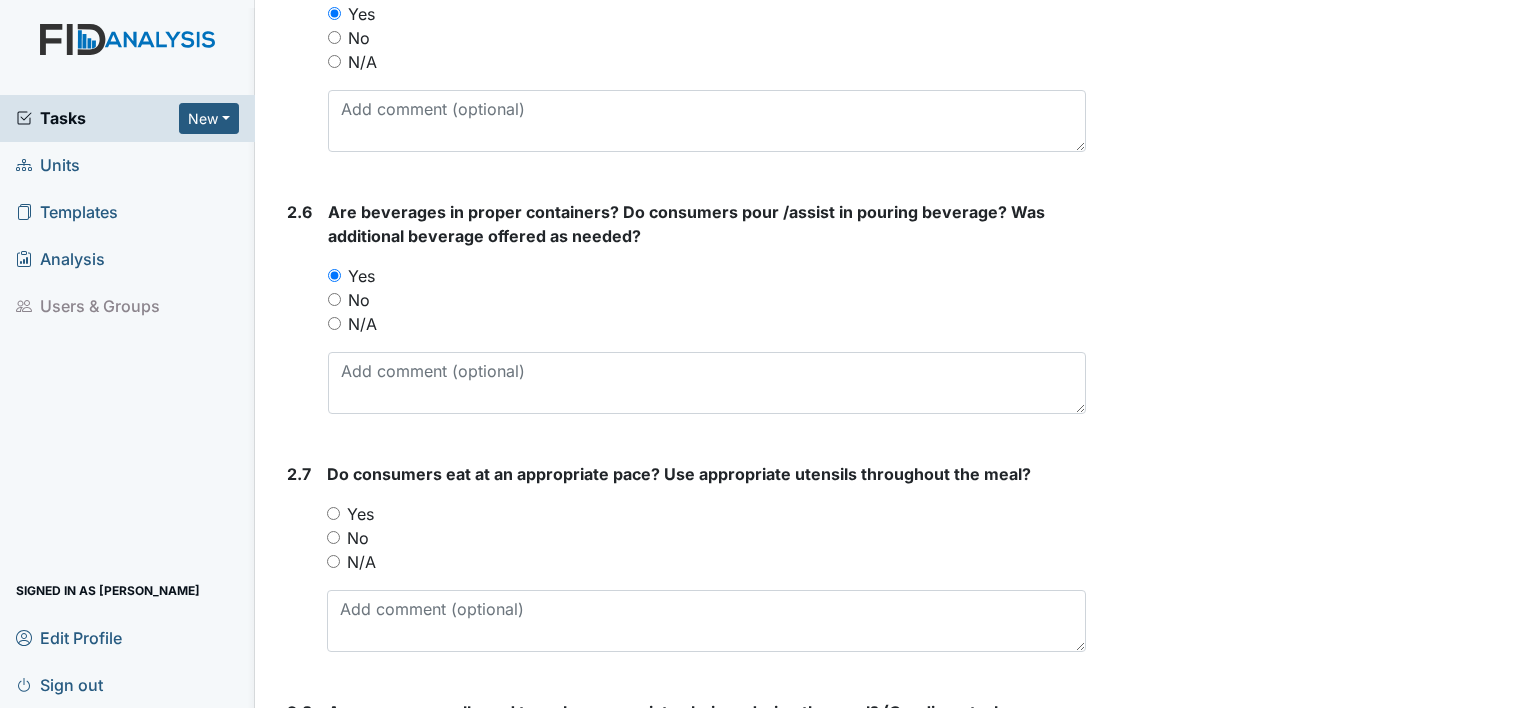 scroll, scrollTop: 2480, scrollLeft: 0, axis: vertical 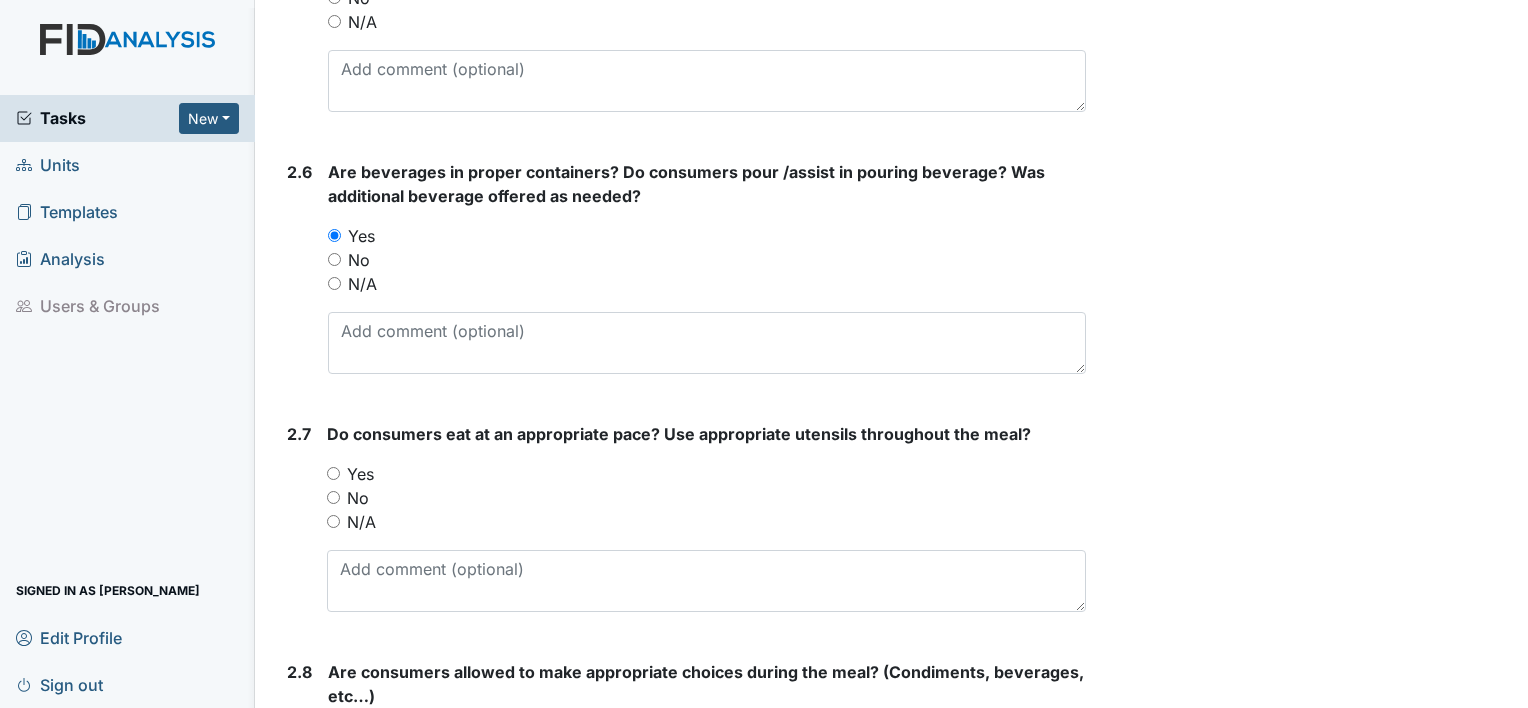 click on "2.7" at bounding box center [299, 525] 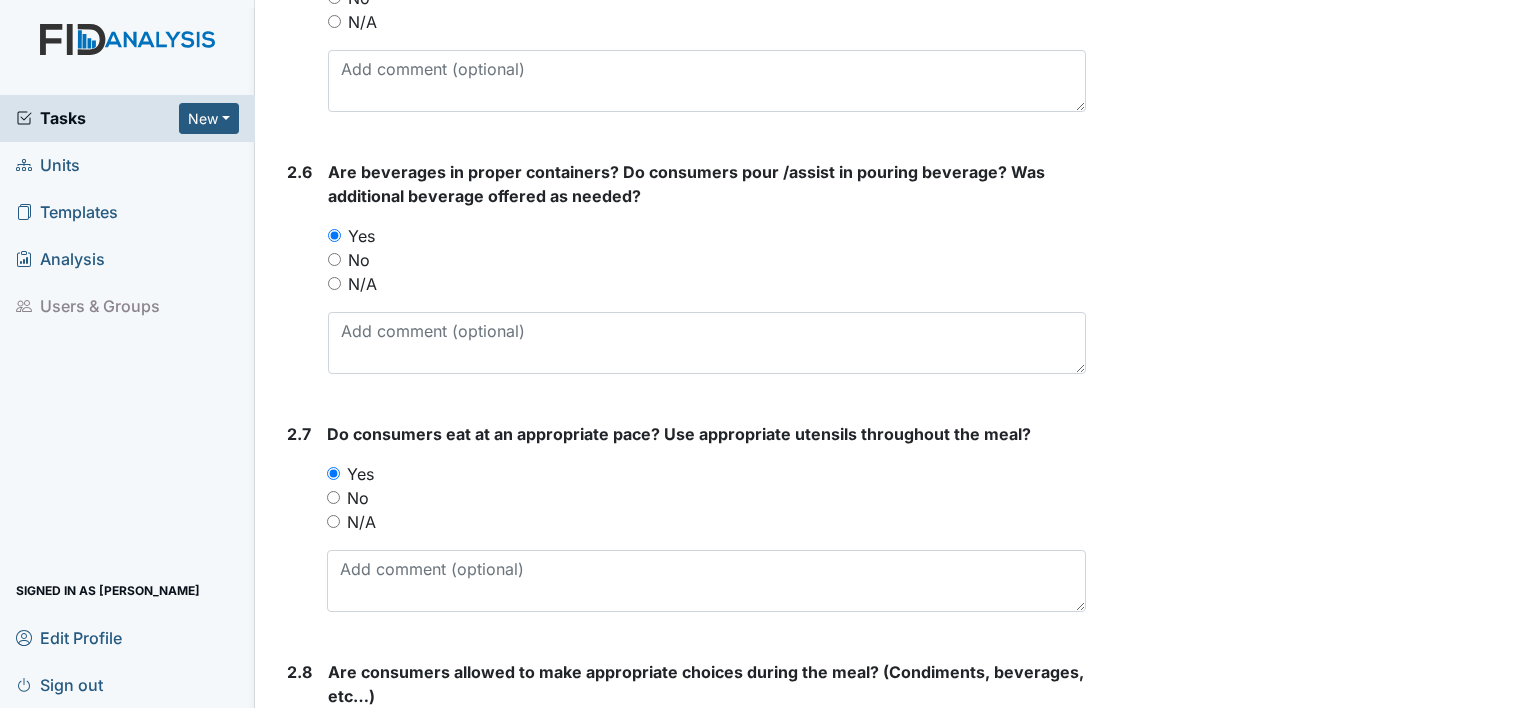 click on "No" at bounding box center (333, 497) 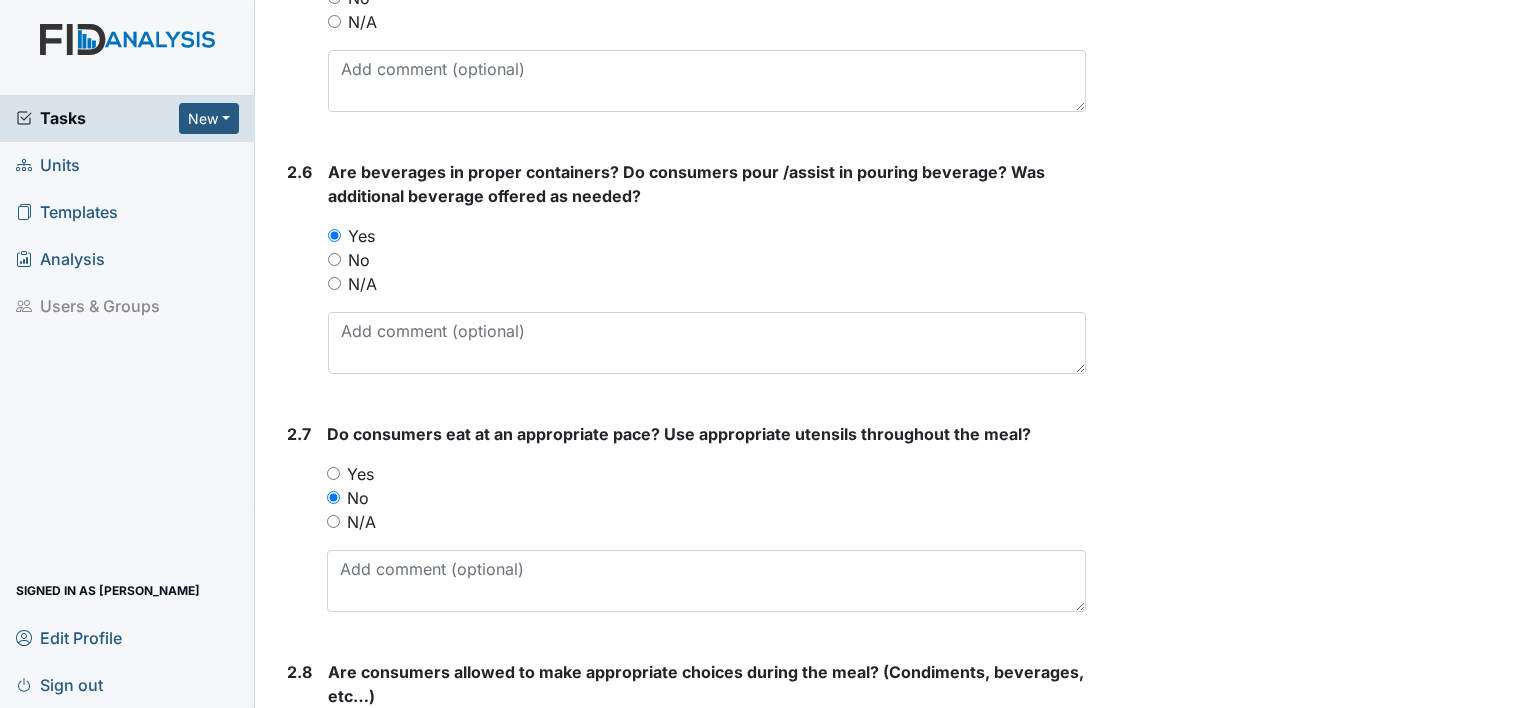click on "Yes" at bounding box center [333, 473] 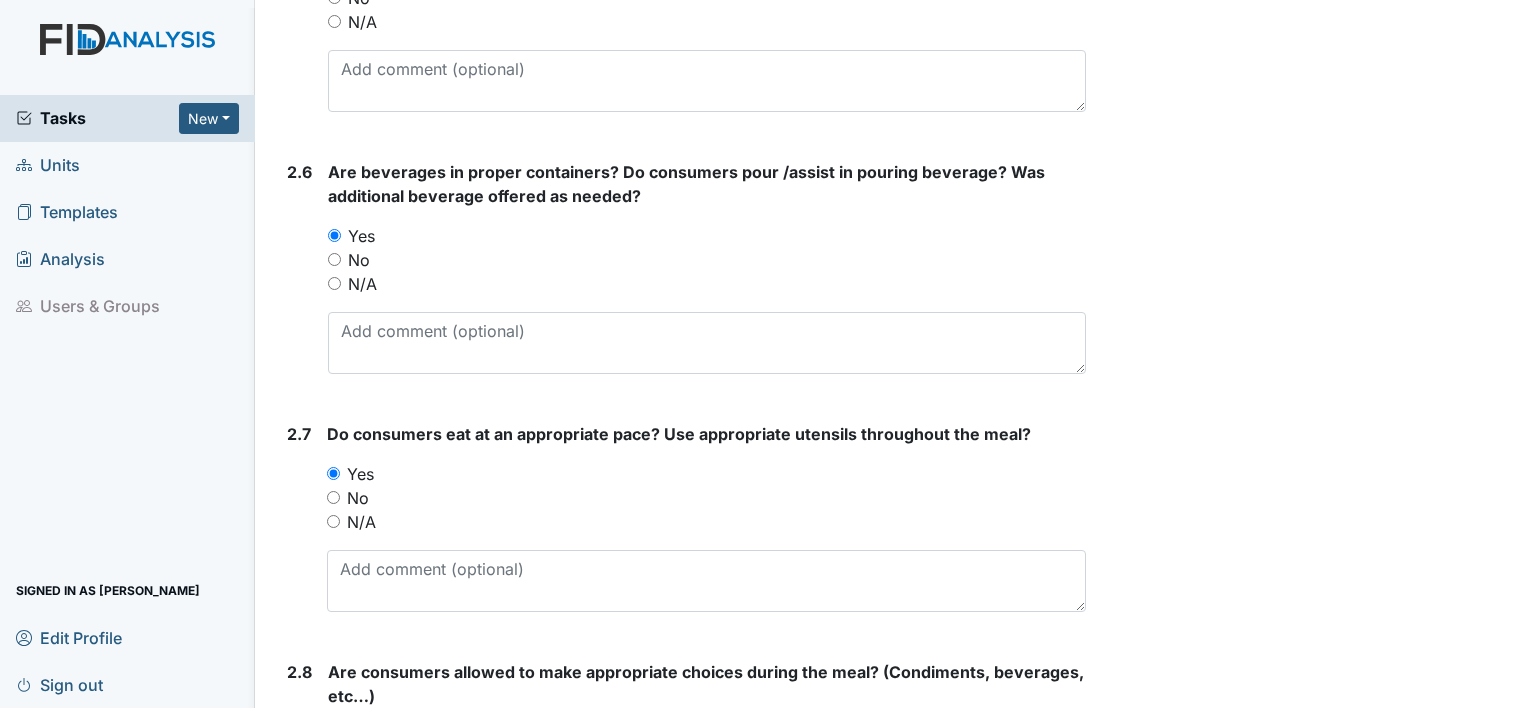 click on "Archive Task
×
Are you sure you want to archive this task? It will appear as incomplete on reports.
Archive
Delete Task
×
Are you sure you want to delete this task?
Delete
Save
Shmara Higgins assigned on Jul 10, 2025." at bounding box center (1310, 882) 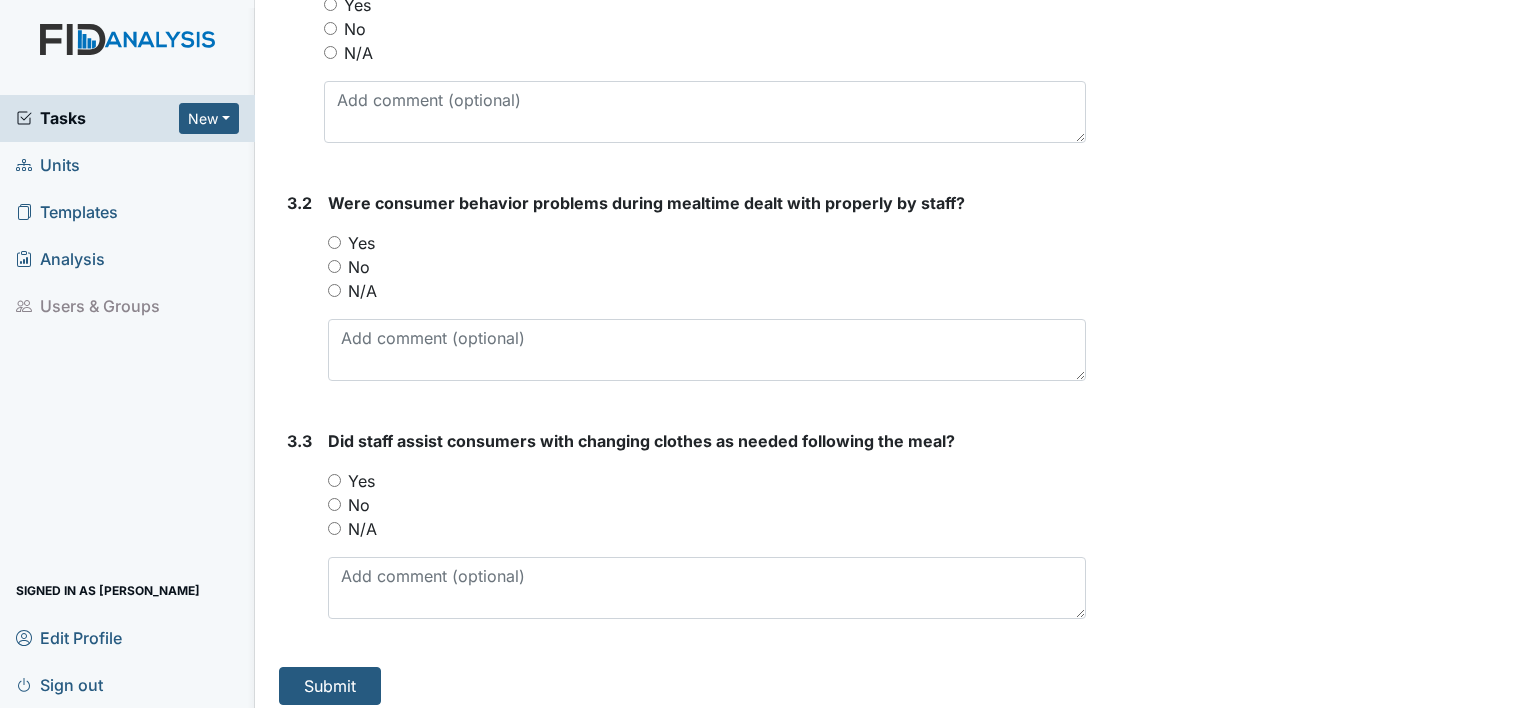 scroll, scrollTop: 6005, scrollLeft: 0, axis: vertical 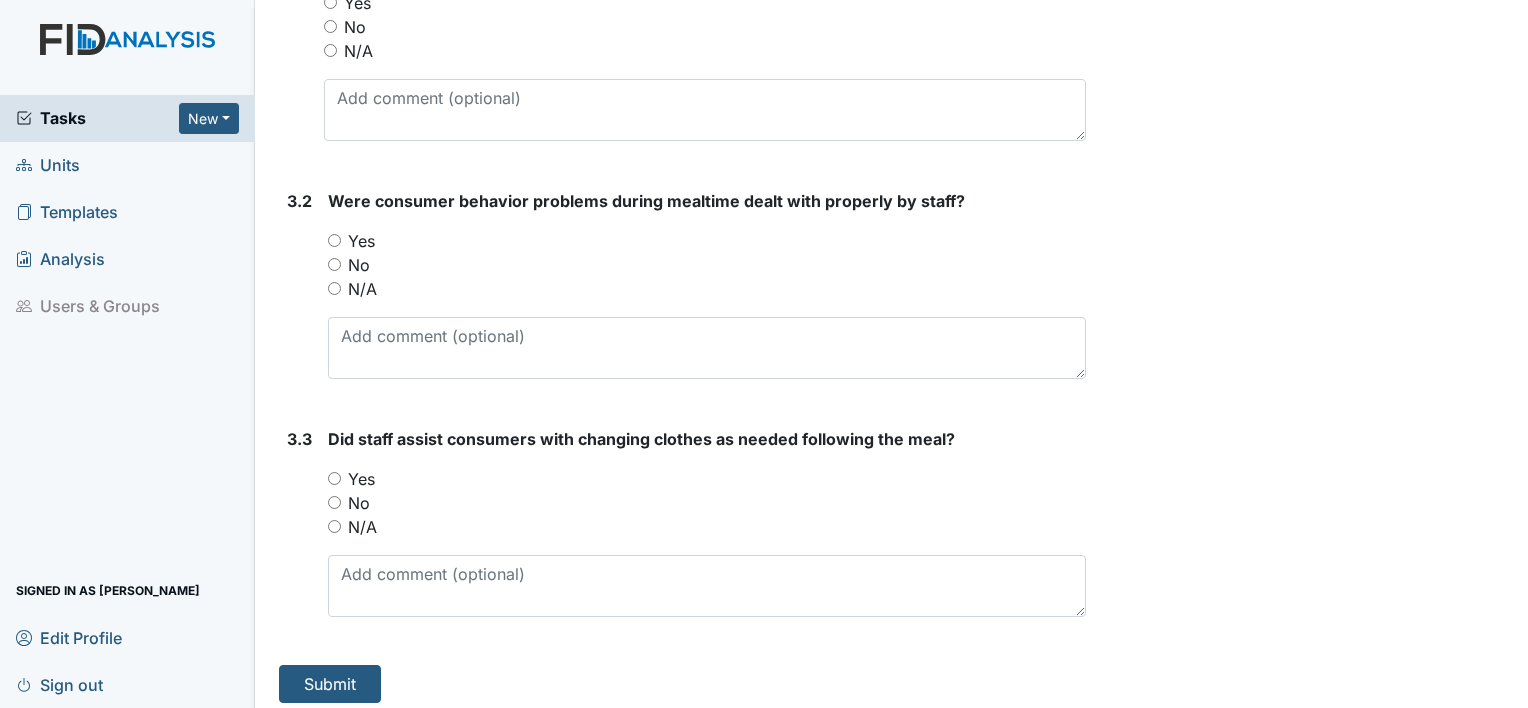 click on "Yes" at bounding box center (334, 478) 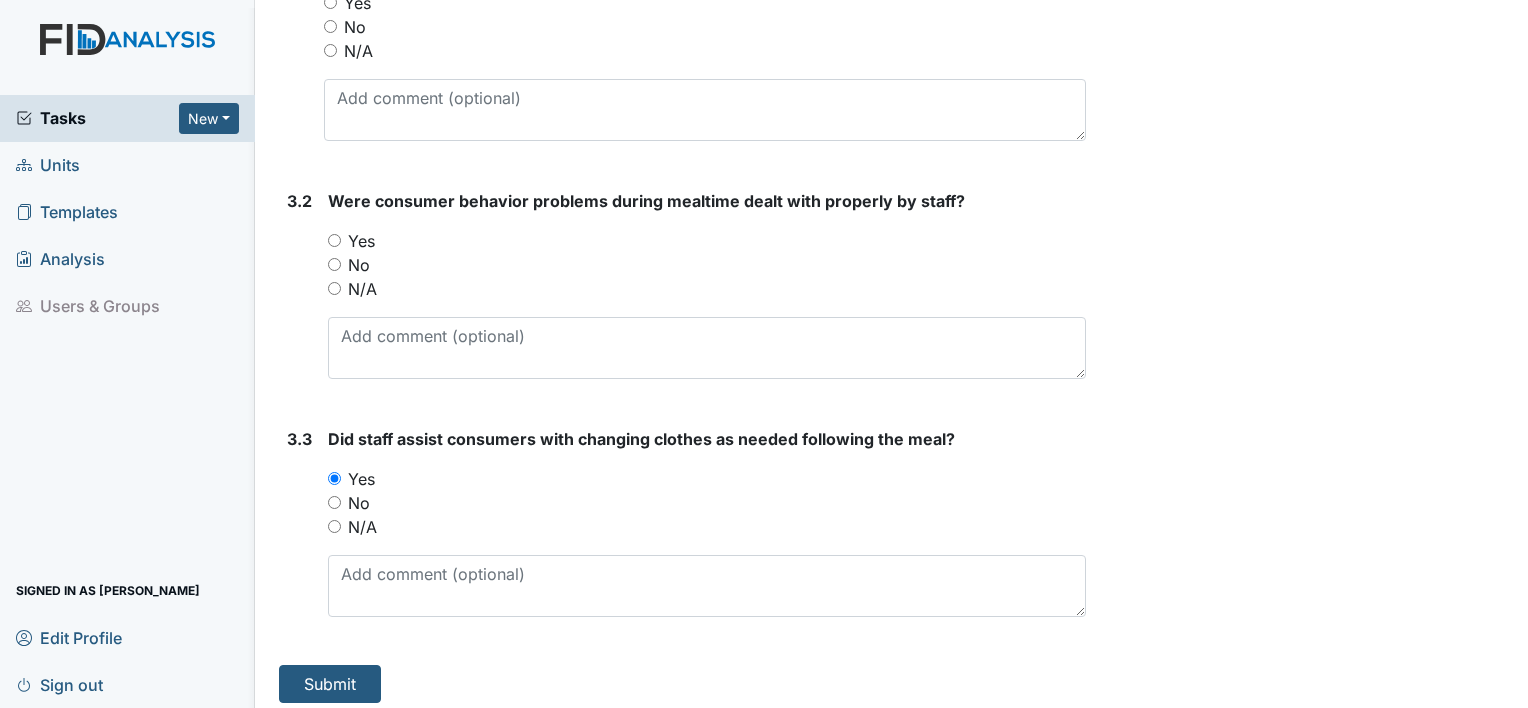click on "Yes" at bounding box center (334, 240) 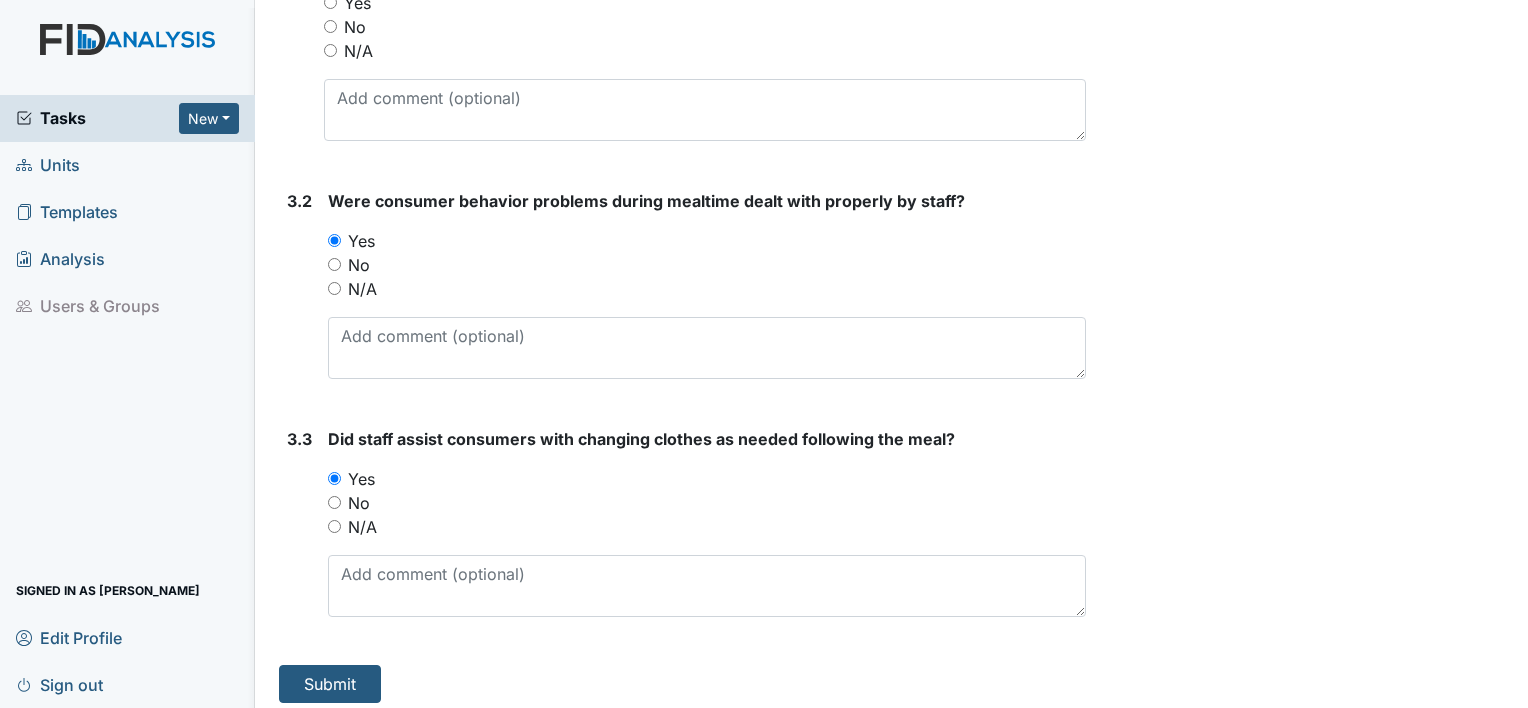 click on "3.1
Did staff encourage consumer independence and provide guidance when necessary?
You must select one of the below options.
Yes
No
N/A" at bounding box center [682, 54] 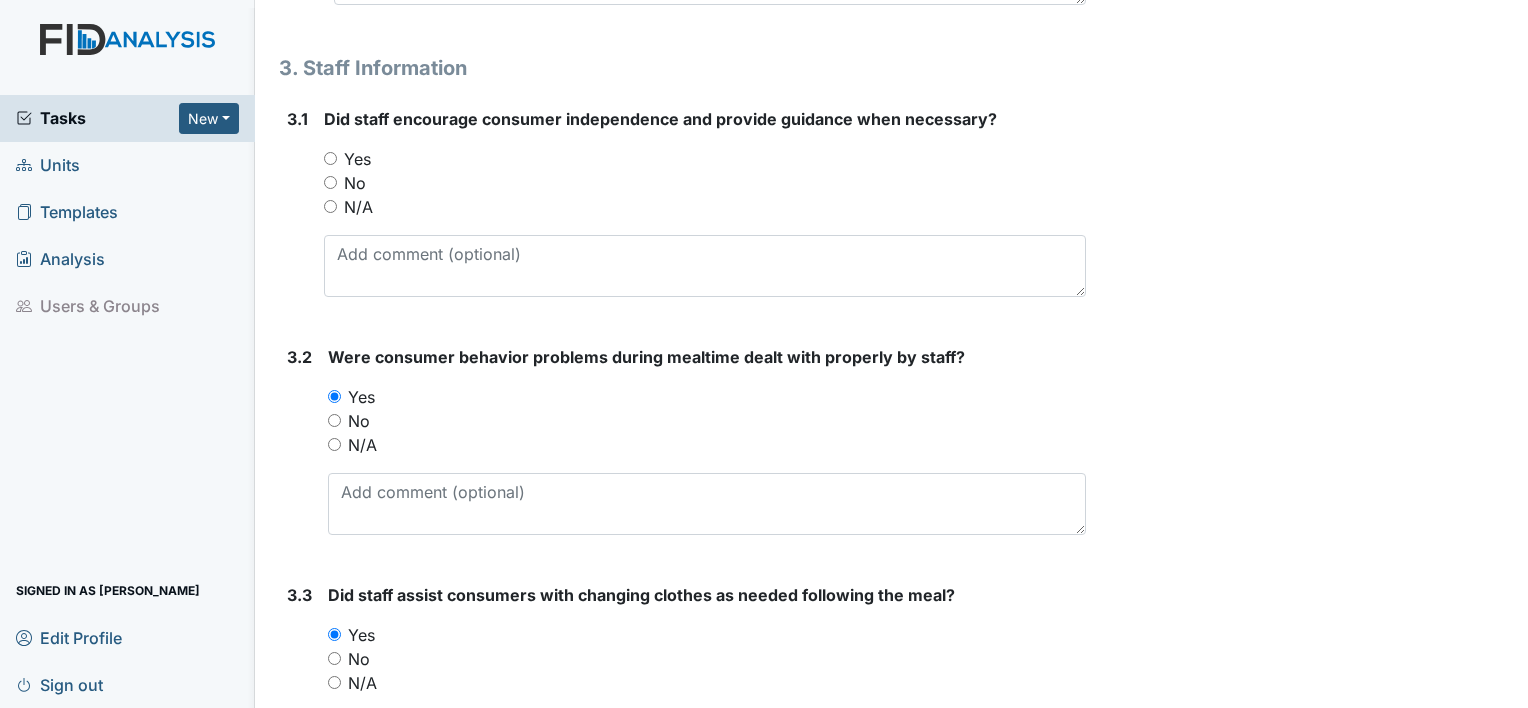 scroll, scrollTop: 5845, scrollLeft: 0, axis: vertical 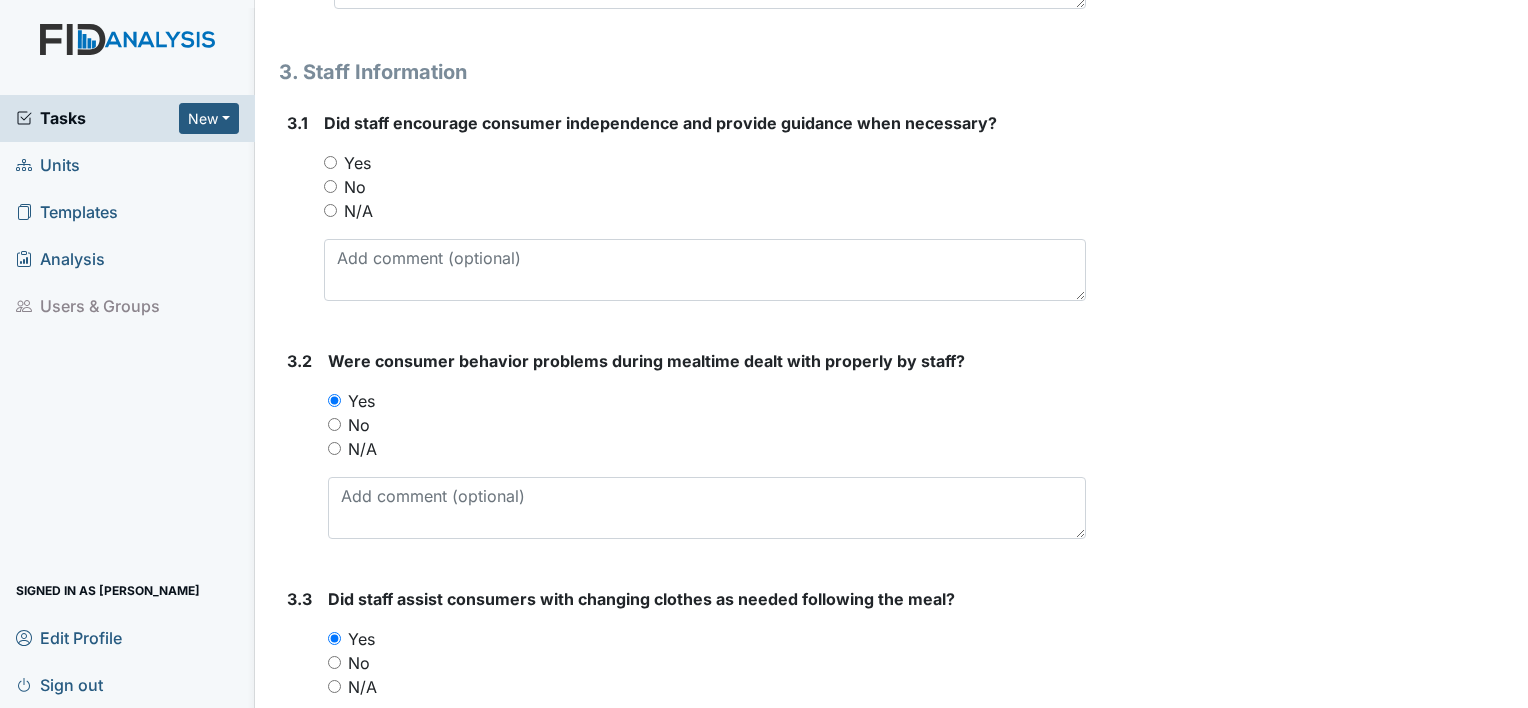click on "Yes" at bounding box center [330, 162] 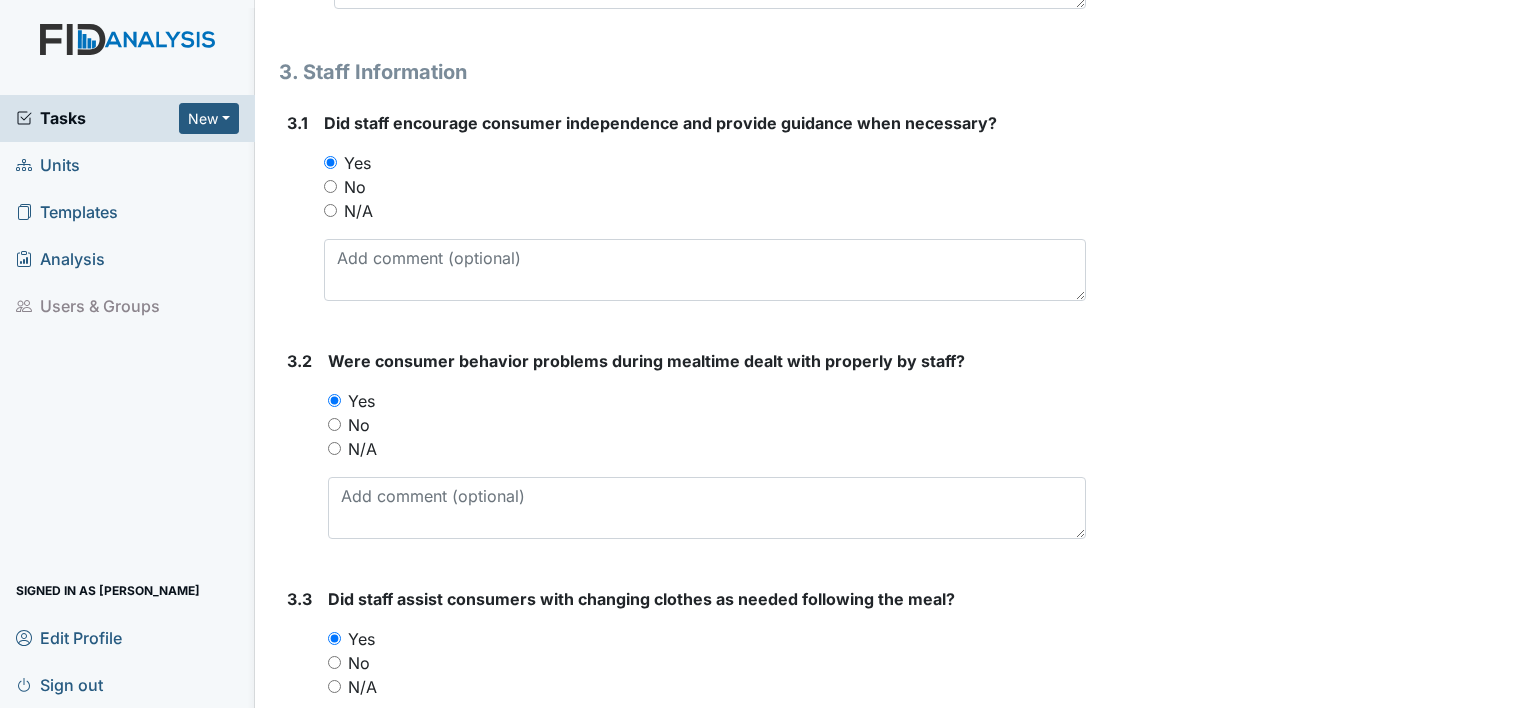 click on "N/A" at bounding box center [330, 210] 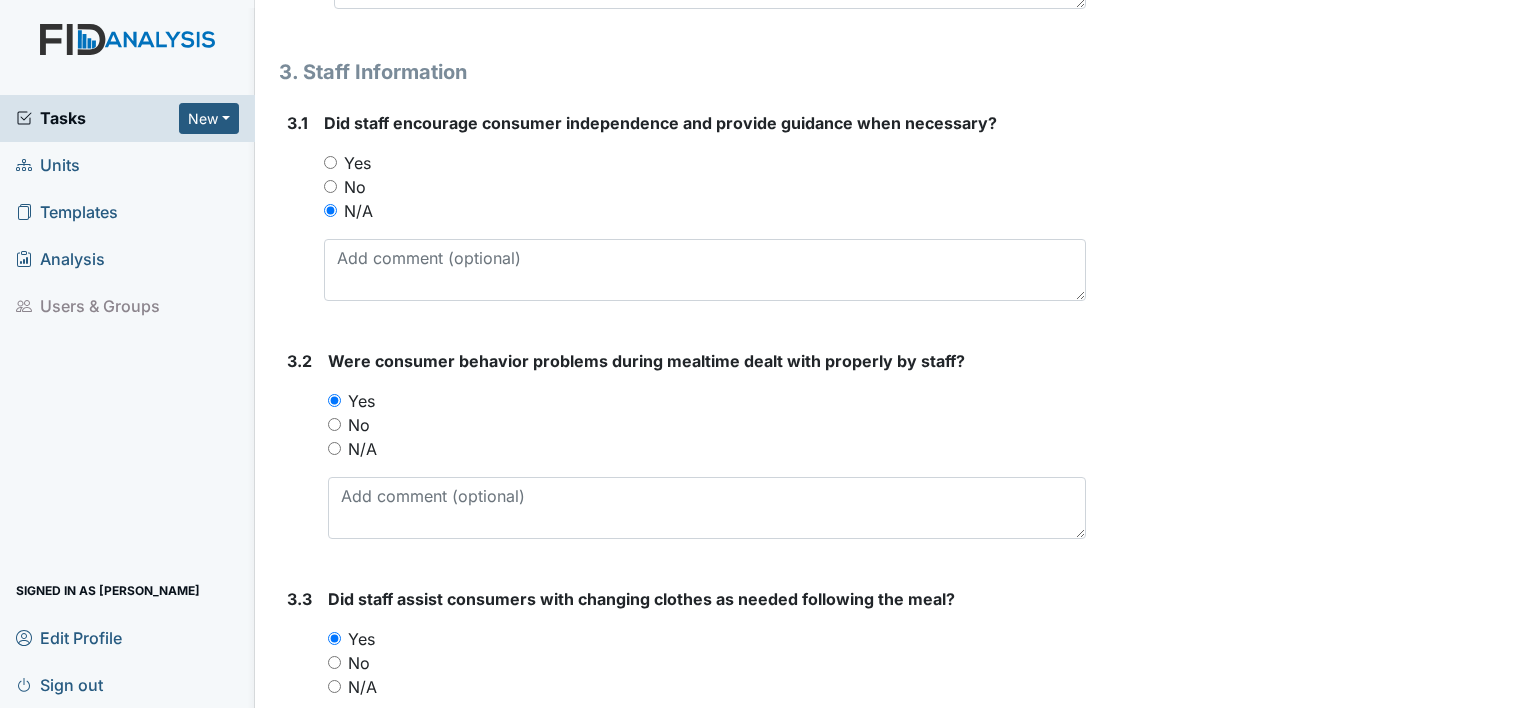 click on "Yes" at bounding box center [330, 162] 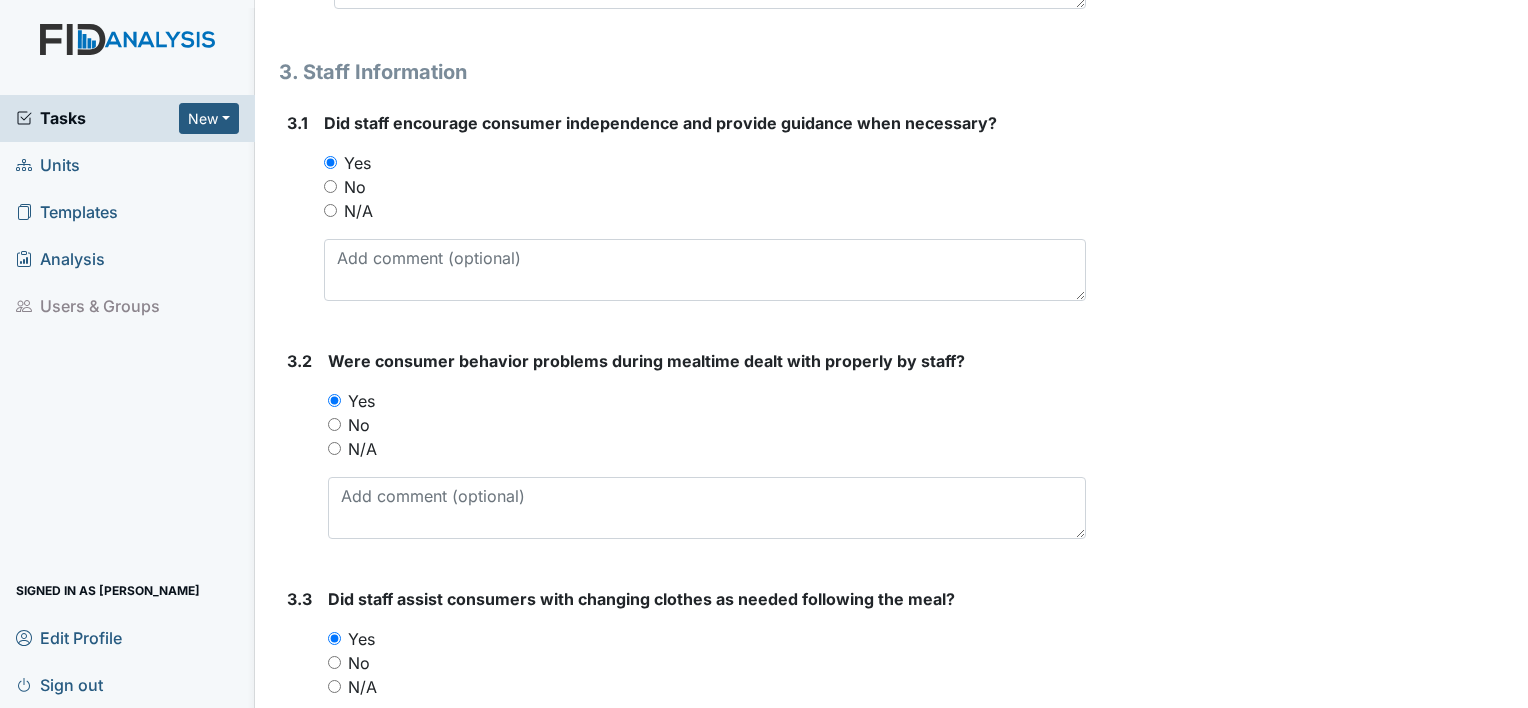 click on "Archive Task
×
Are you sure you want to archive this task? It will appear as incomplete on reports.
Archive
Delete Task
×
Are you sure you want to delete this task?
Delete
Save
Shmara Higgins assigned on Jul 10, 2025." at bounding box center [1310, -2483] 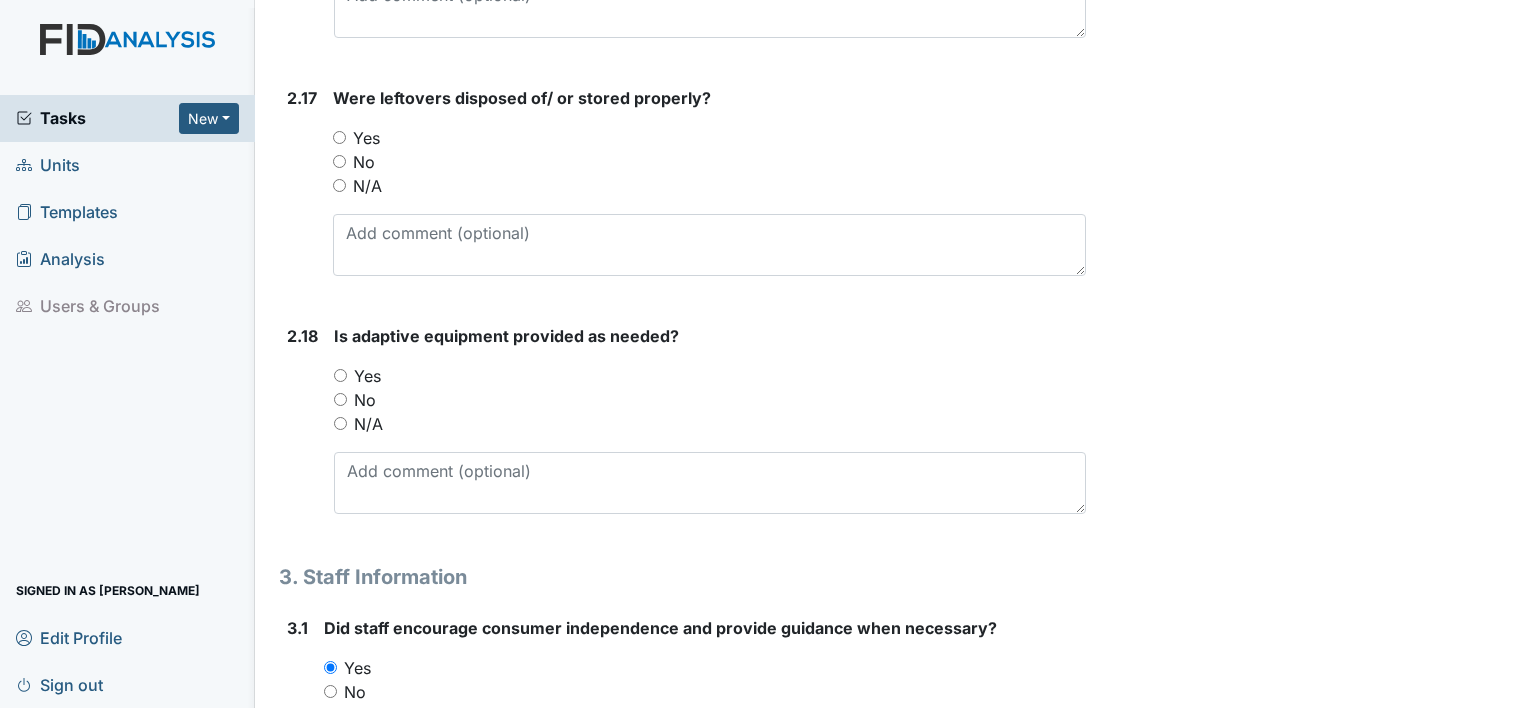 scroll, scrollTop: 5325, scrollLeft: 0, axis: vertical 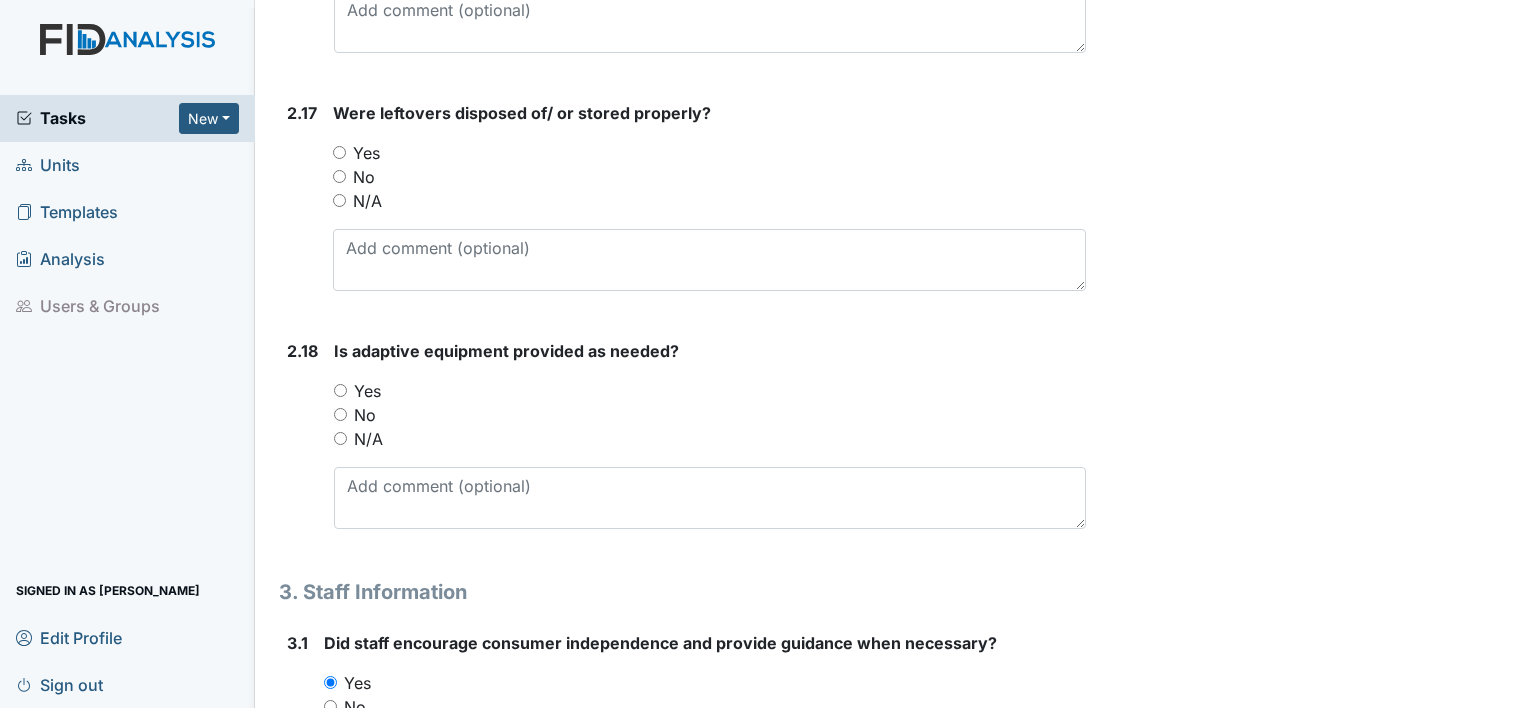 click on "Yes" at bounding box center [339, 152] 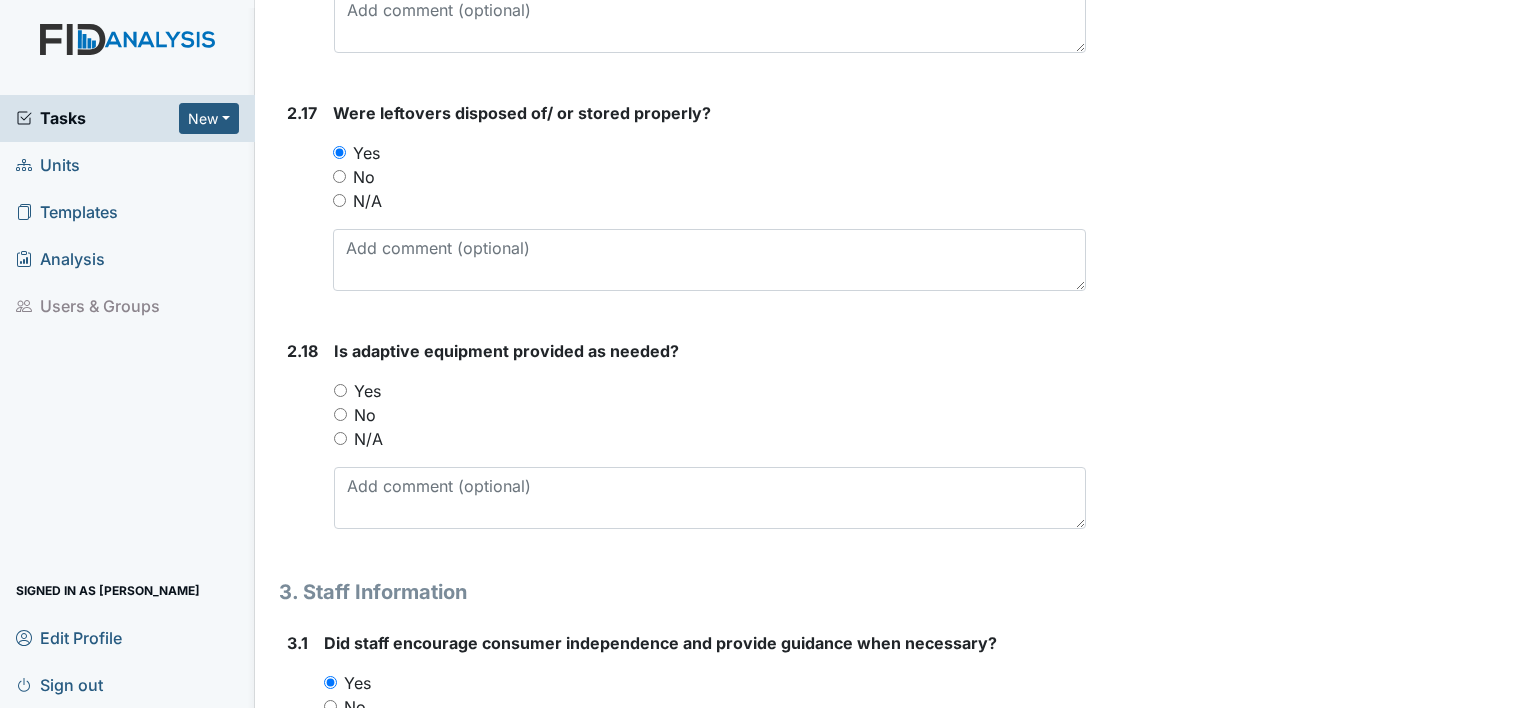 click on "2.18
Is adaptive equipment provided as needed?
You must select one of the below options.
Yes
No
N/A" at bounding box center (682, 442) 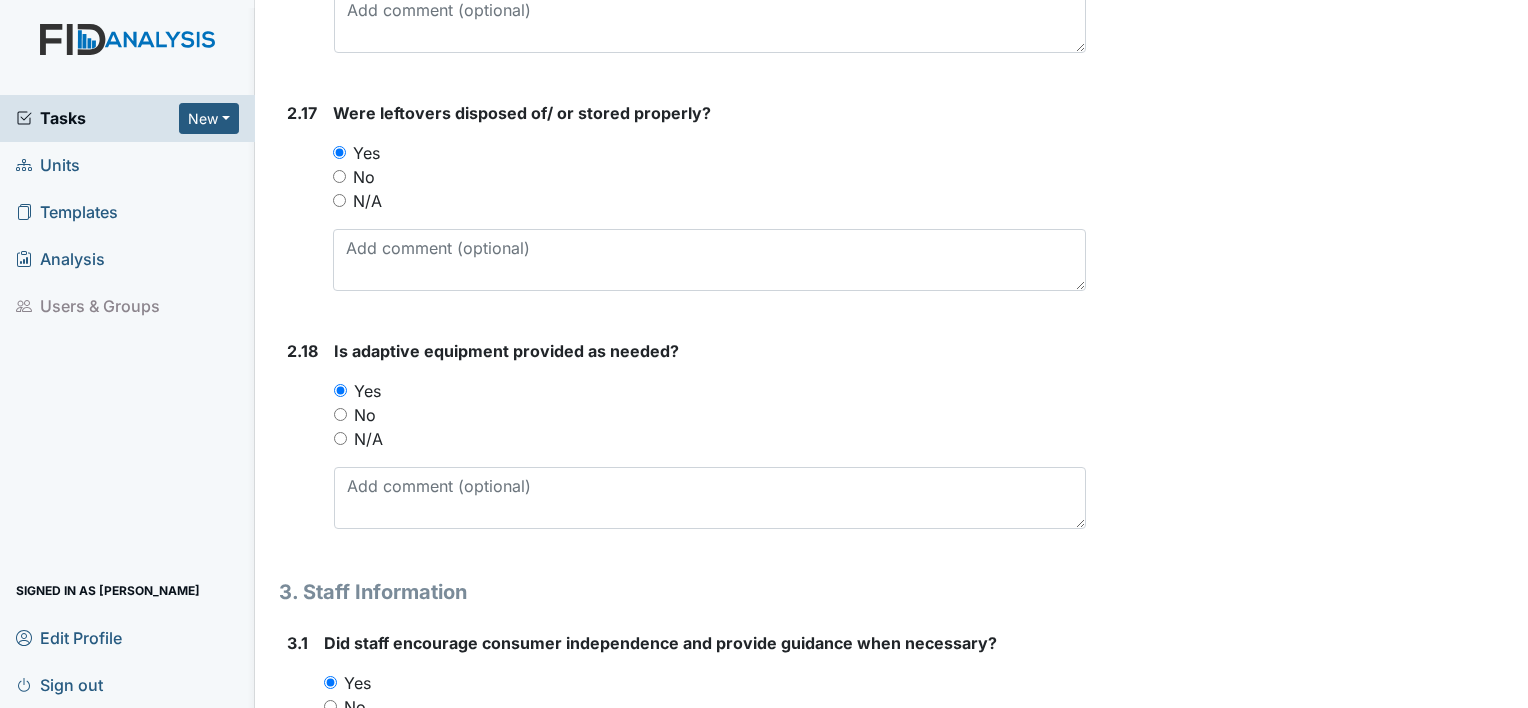 click on "2.17
Were leftovers disposed of/ or stored properly?
You must select one of the below options.
Yes
No
N/A" at bounding box center [682, 204] 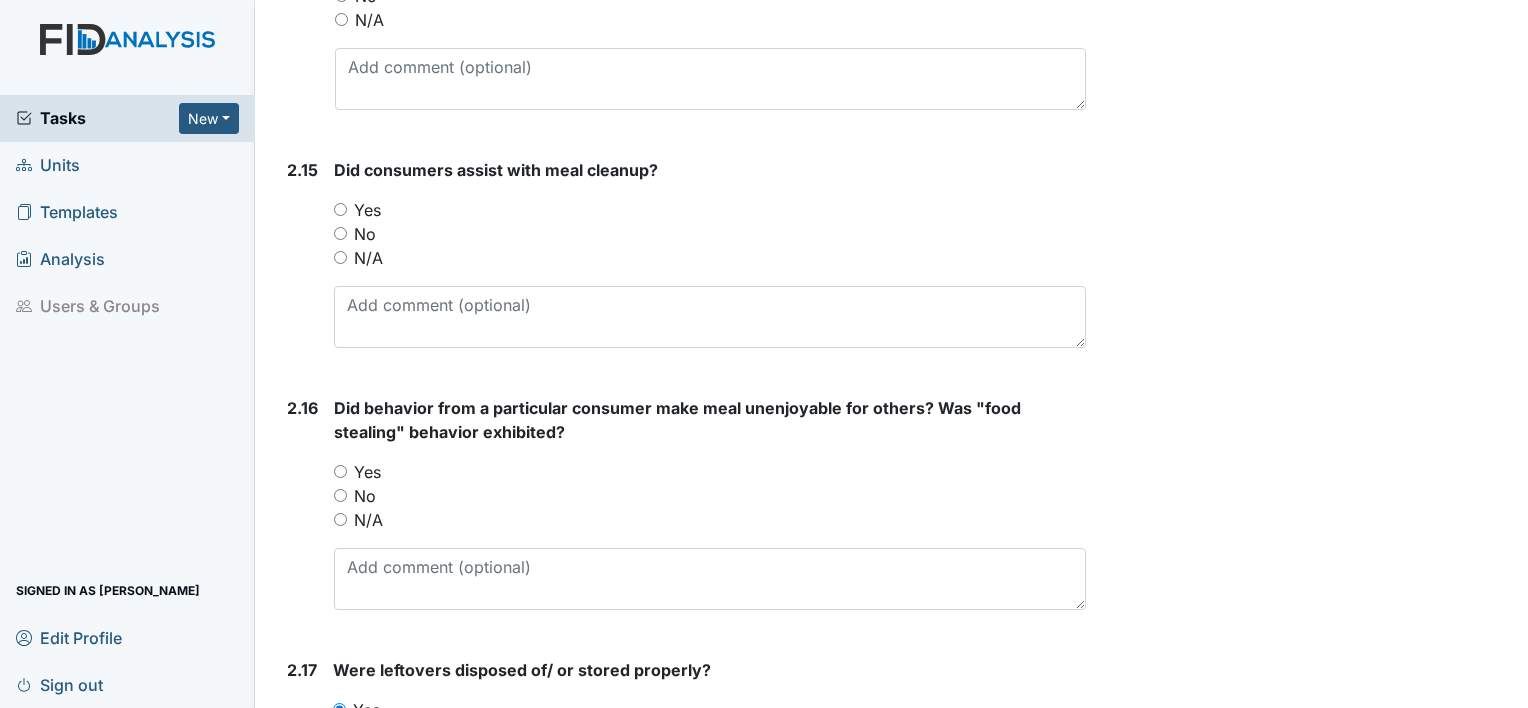 scroll, scrollTop: 4765, scrollLeft: 0, axis: vertical 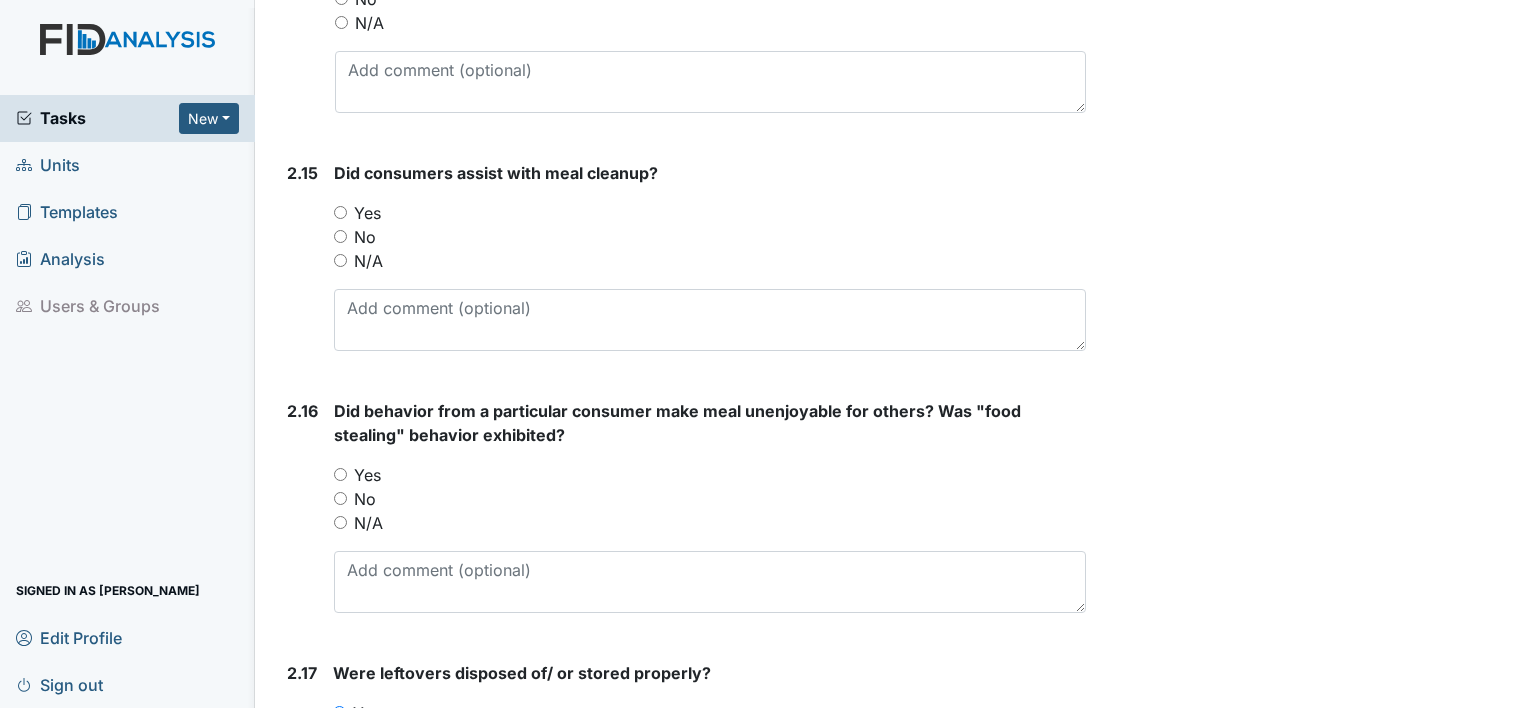 click on "Yes" at bounding box center (340, 474) 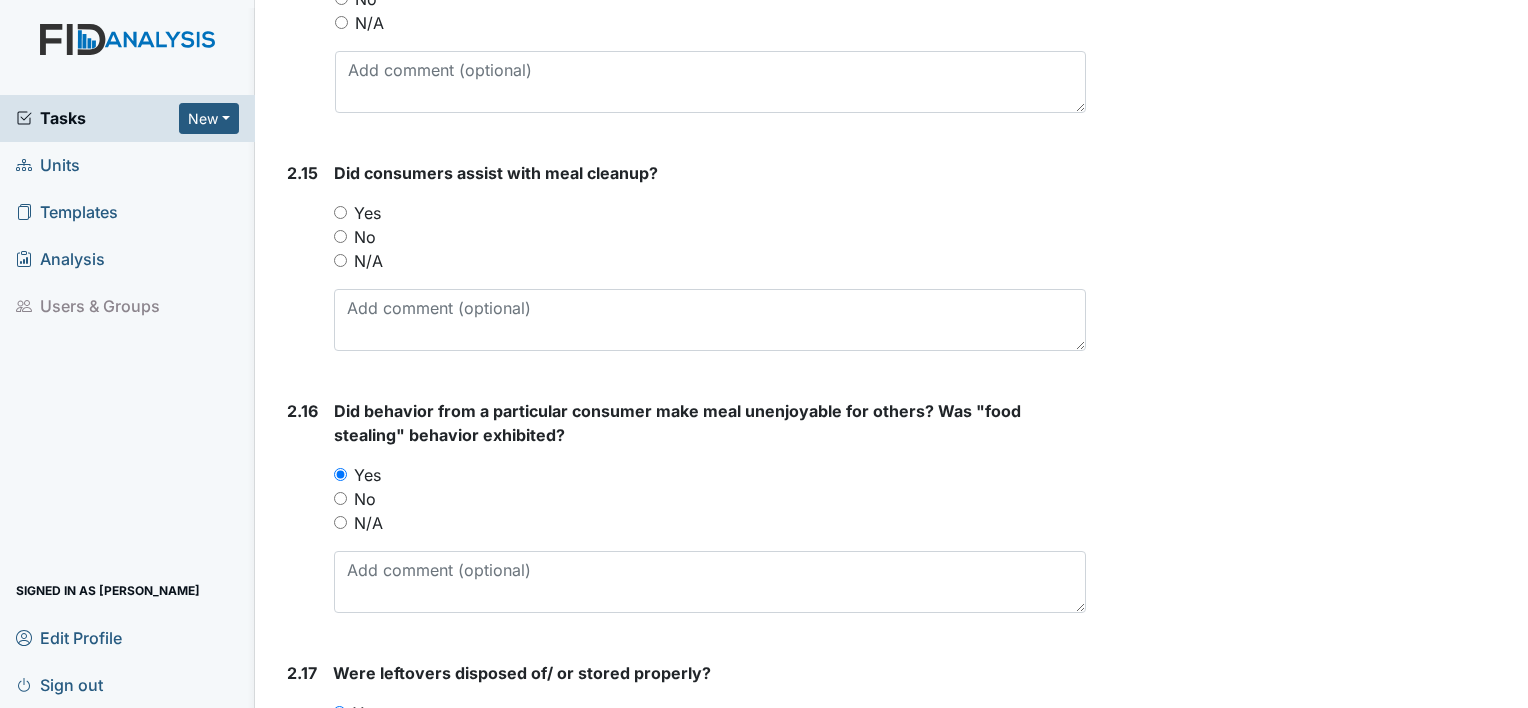 click on "Yes" at bounding box center (340, 212) 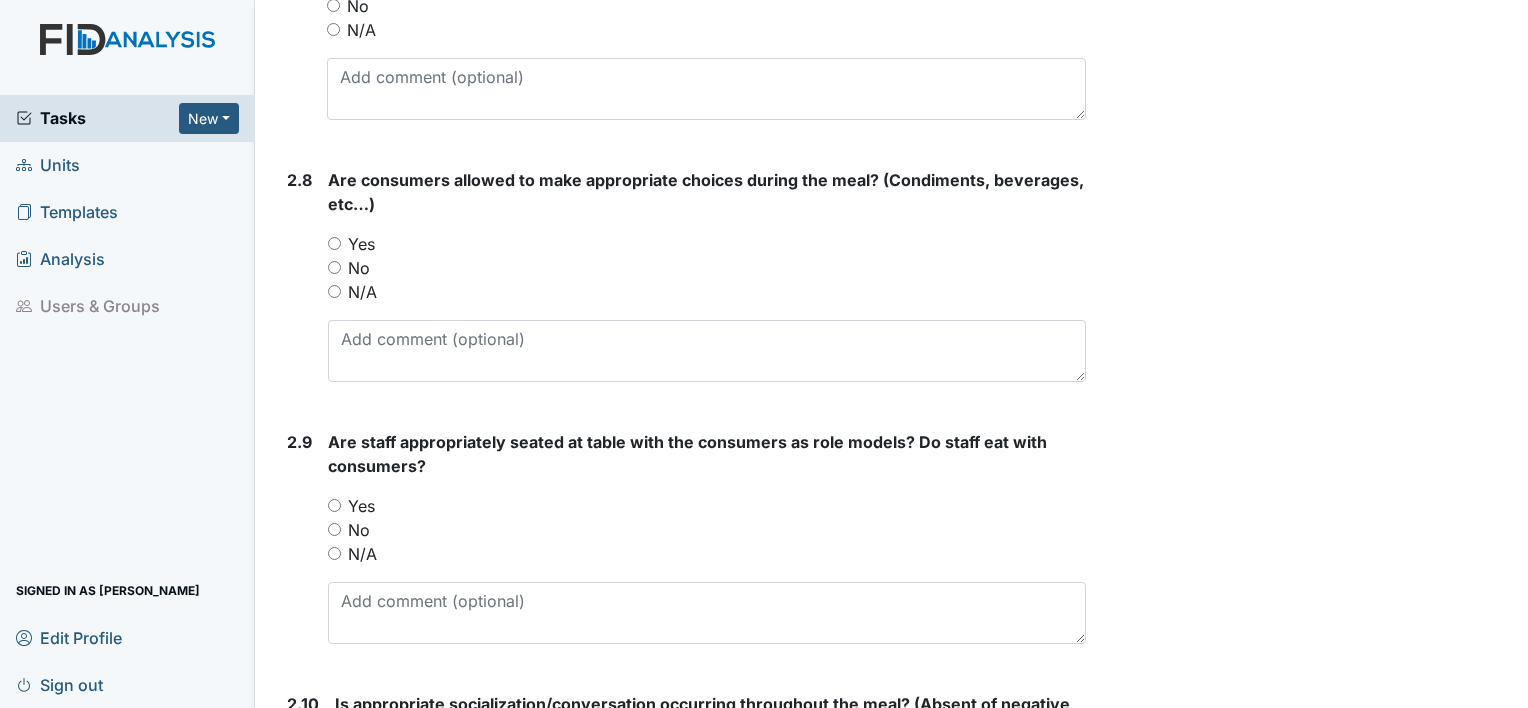 scroll, scrollTop: 3125, scrollLeft: 0, axis: vertical 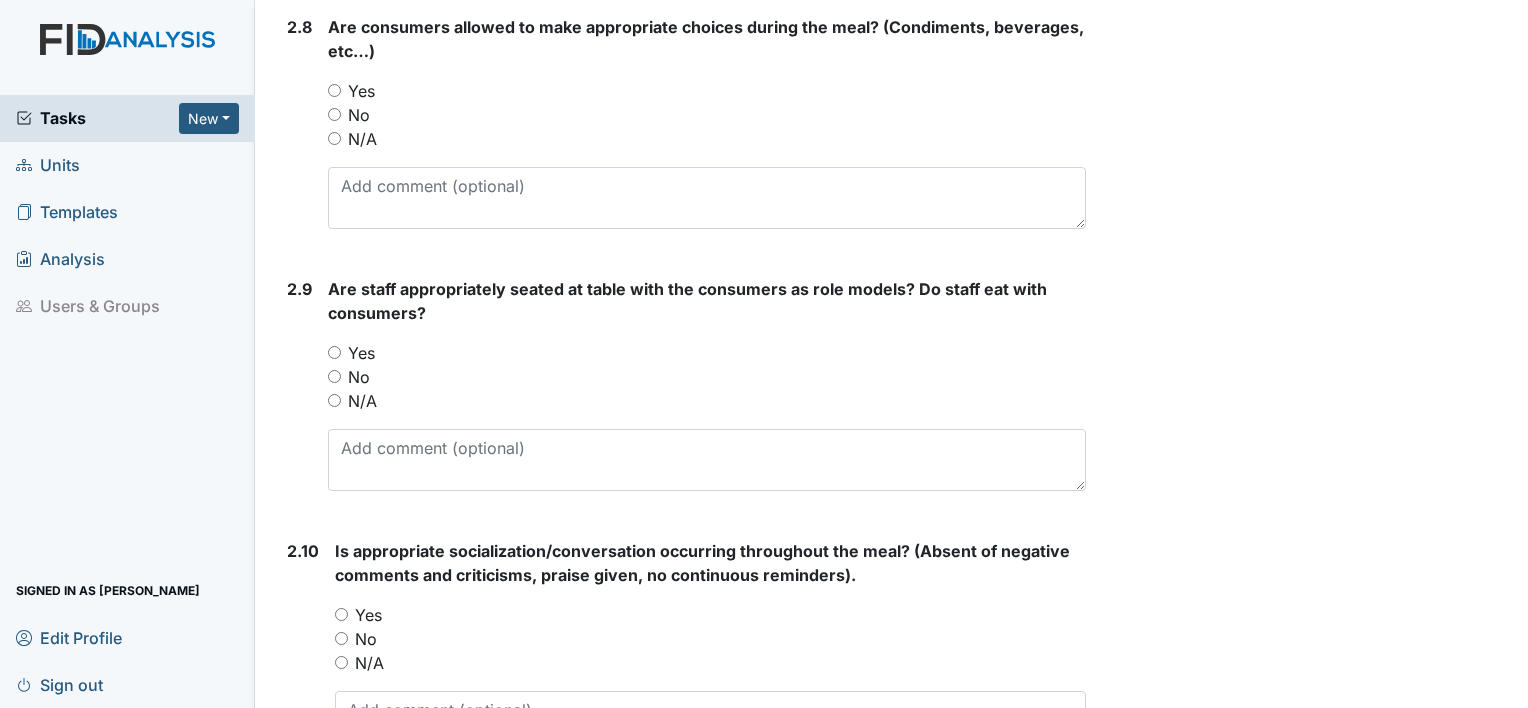 click on "Yes" at bounding box center [334, 90] 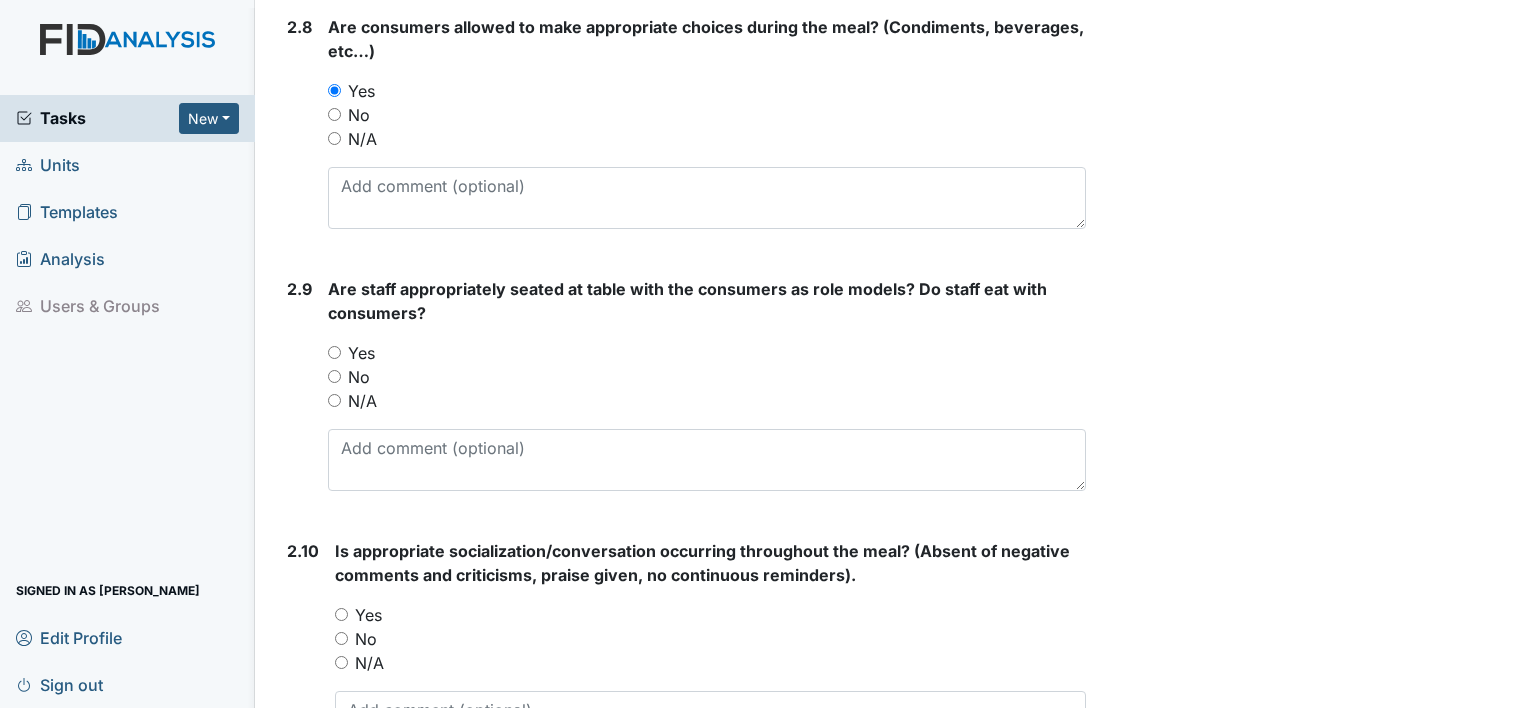 click on "Yes" at bounding box center (334, 352) 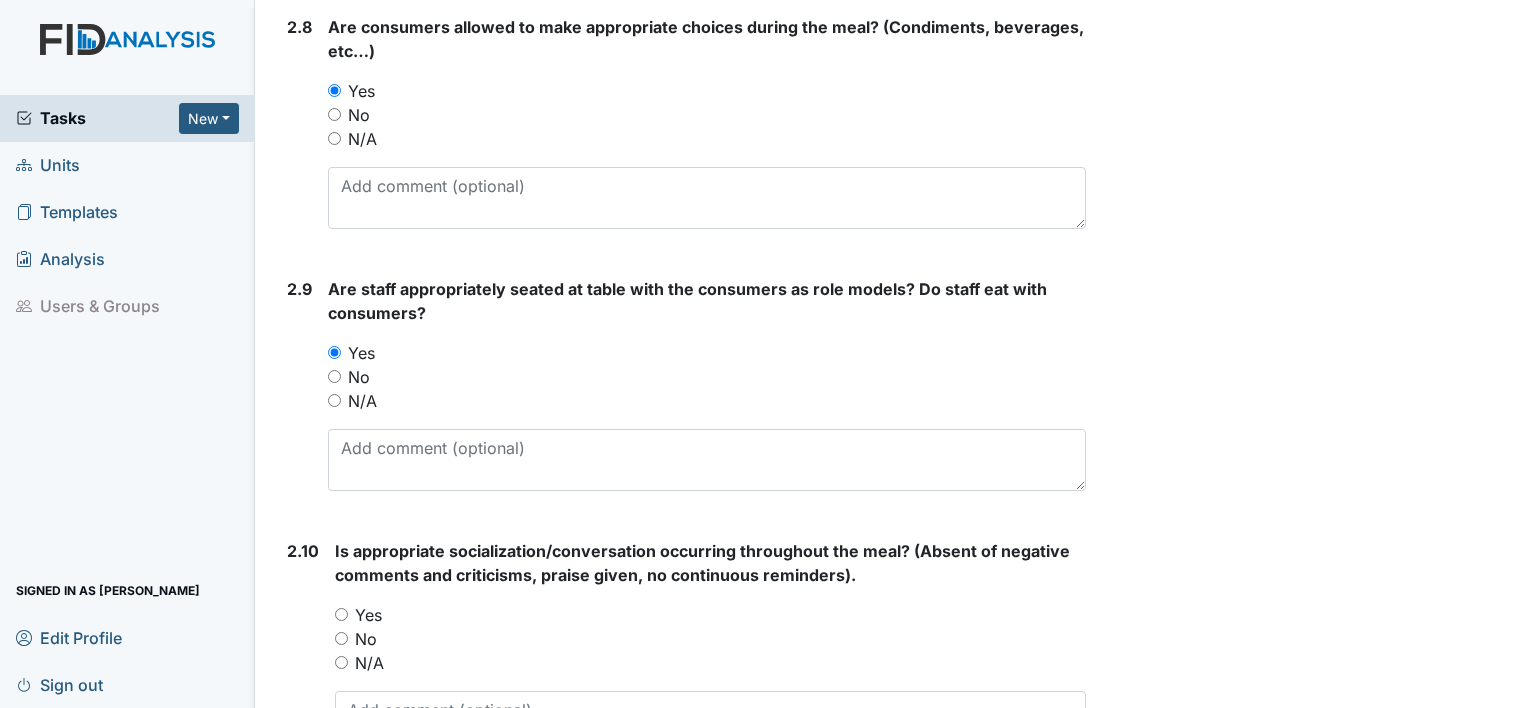 click on "Inspection:
Meal Observation
ID:
#00012289
Open
Autosaving...
Location:
Cherokee Trail
Assignee:
Shmara Higgins
Creator:
Shmara Higgins
Remediator:
Unit Managers
Approver:
Susan Ayers
Created:
Jul 10, 2025
Due:
Jul 24, 2025
1. General Observation
1.1
Are proper sanitation practices used by staff and encouraged with consumers?
You must select one of the below options.
Yes
No
N/A
1.2
Do consumers assist in meal preparation?
You must select one of the below options.
Yes
No
N/A
1.3
Is the table properly set?  Did consumers help?
You must select one of the below options.
Yes
No
N/A
1.4
Are foods/beverages served in appropriate dishes?
Yes
No" at bounding box center (682, 237) 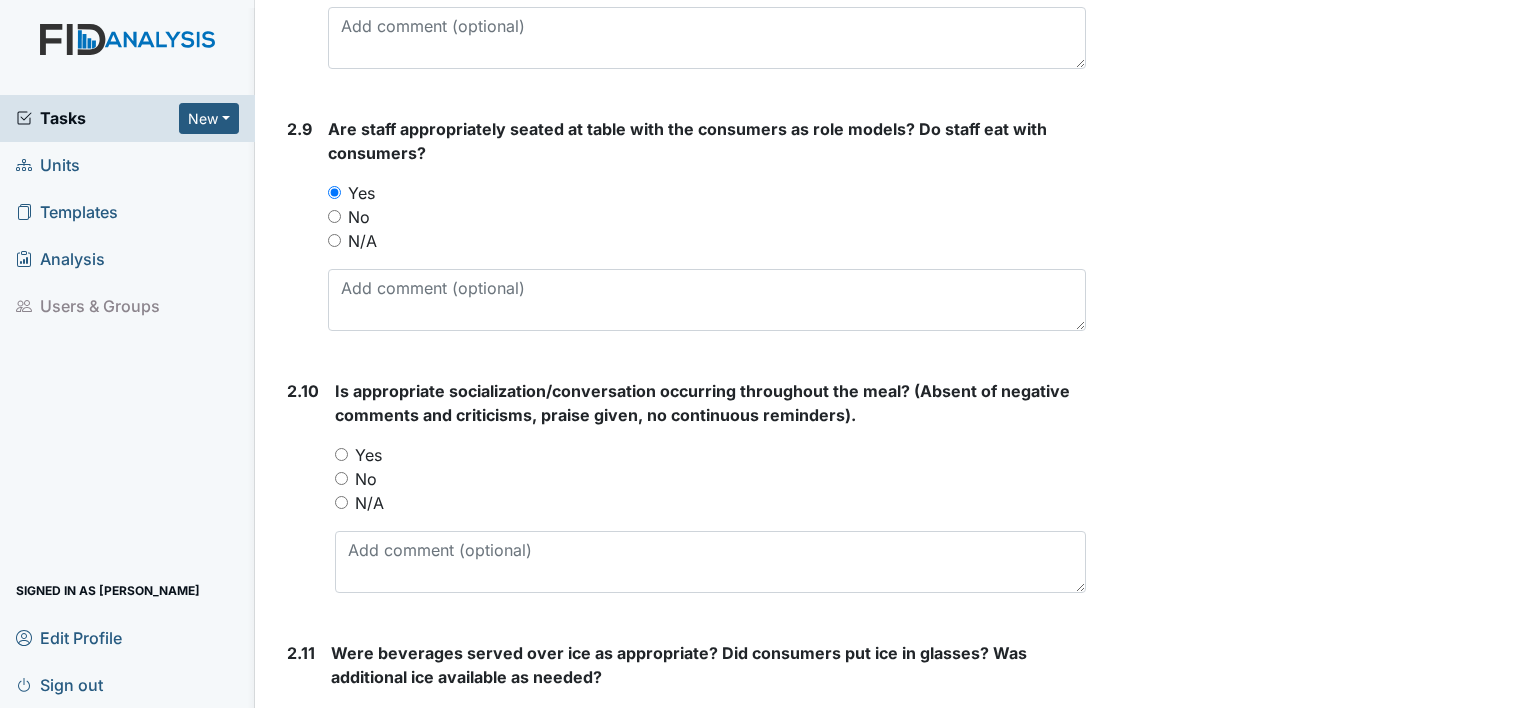 scroll, scrollTop: 3325, scrollLeft: 0, axis: vertical 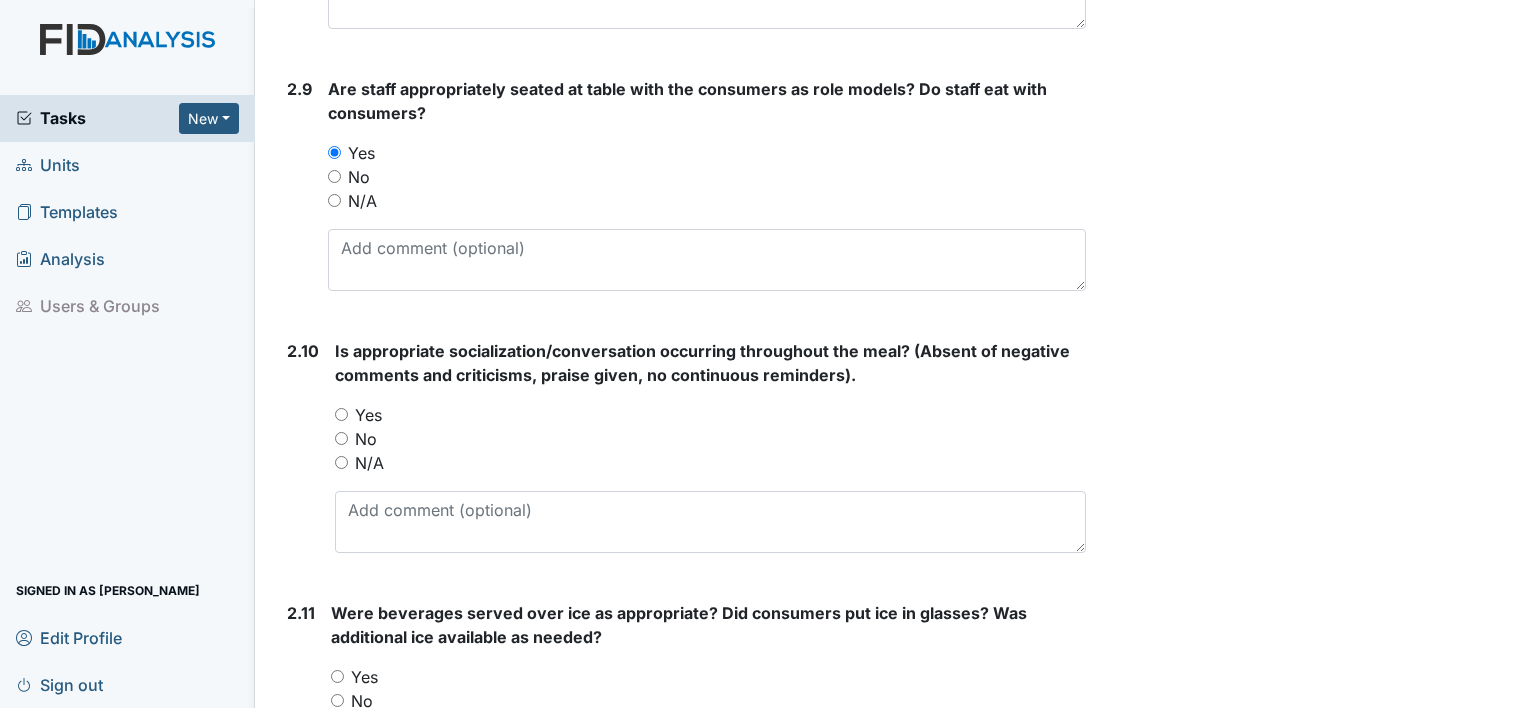 click on "Yes" at bounding box center (341, 414) 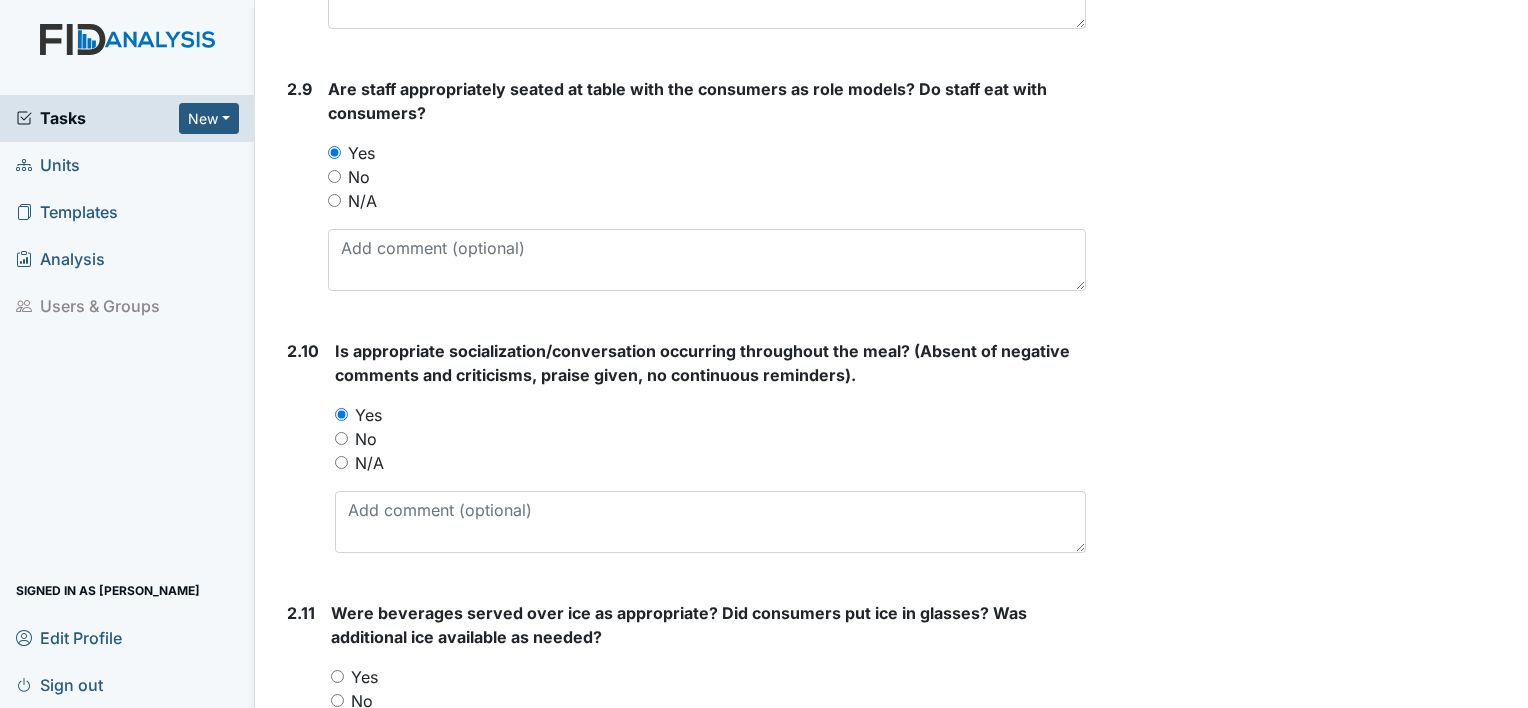 click on "2.11
Were beverages served over ice as appropriate?  Did
consumers put ice in glasses?  Was additional ice available as needed?
You must select one of the below options.
Yes
No
N/A" at bounding box center [682, 716] 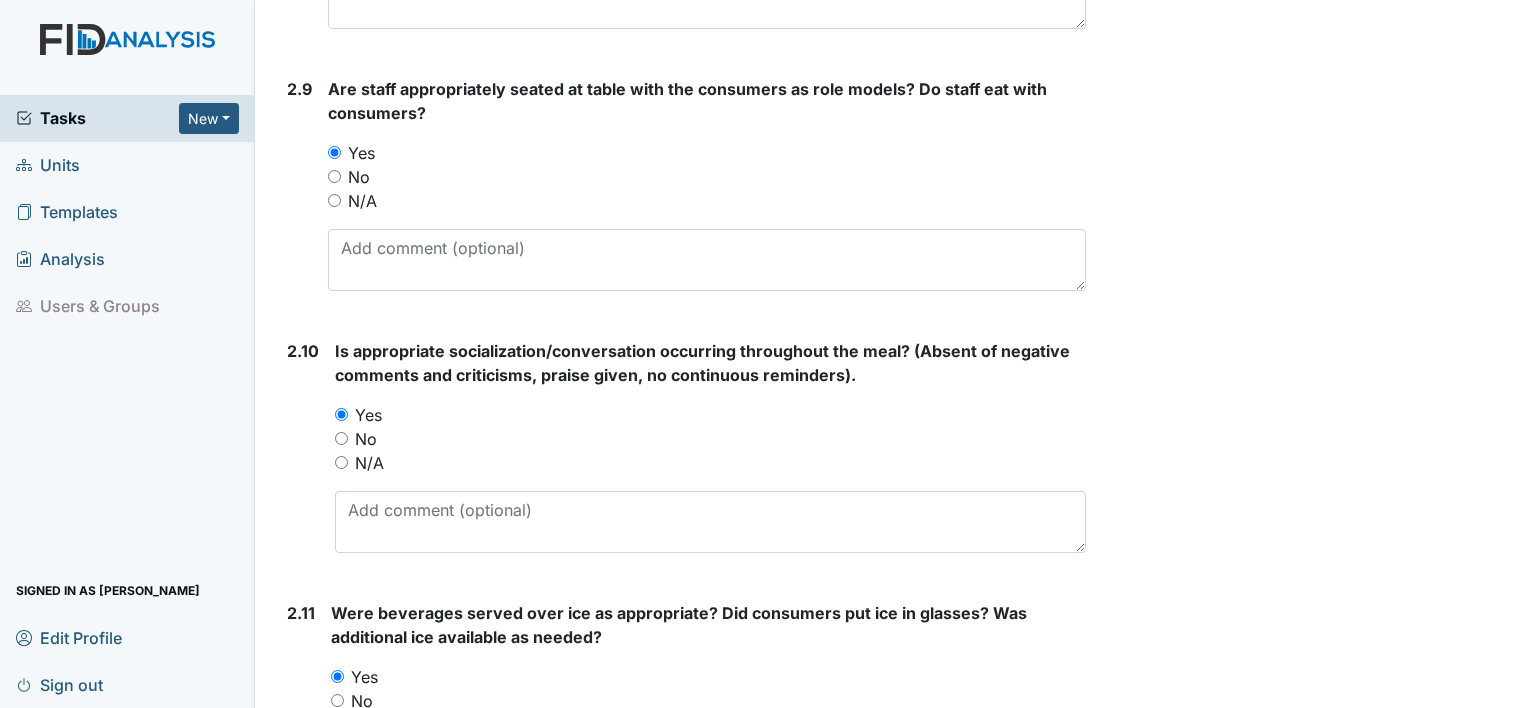 click on "2.11" at bounding box center [301, 716] 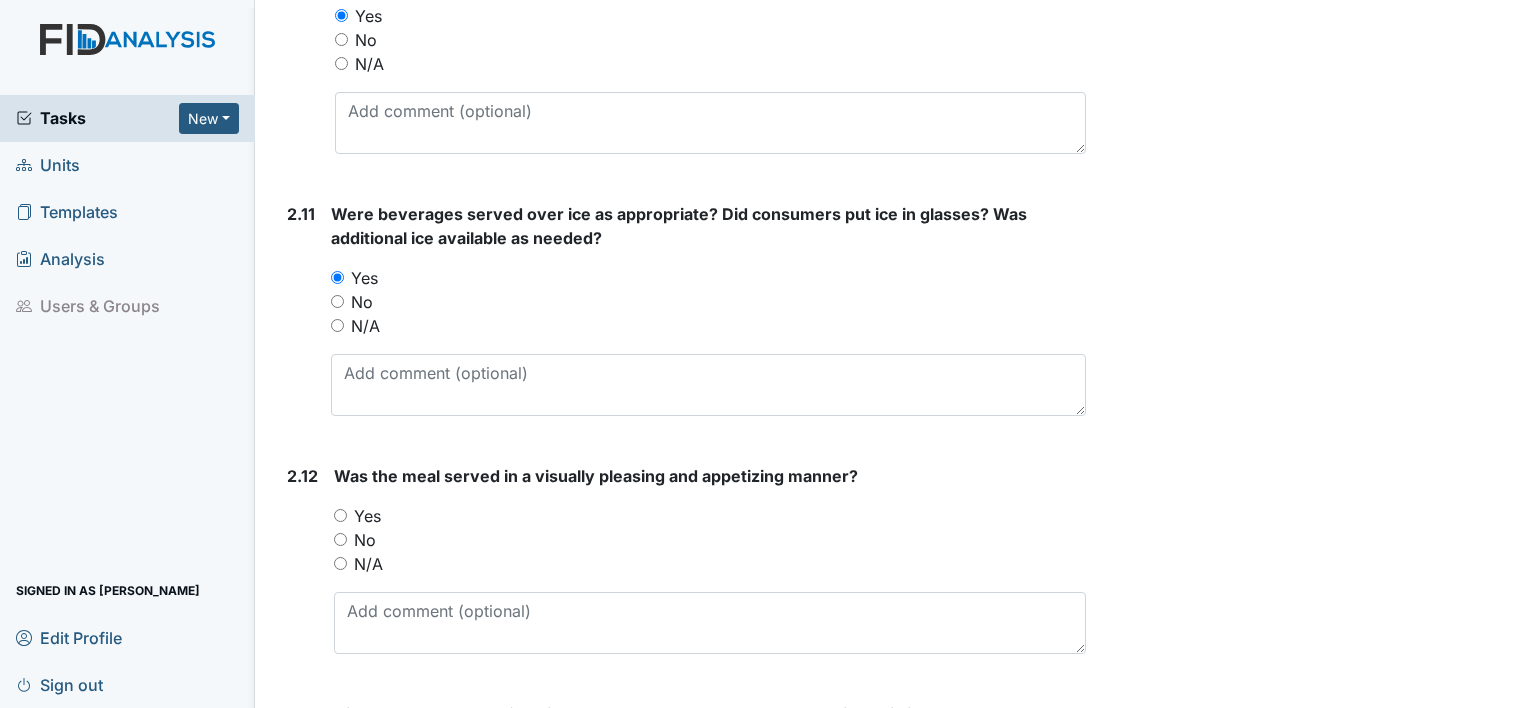 scroll, scrollTop: 3765, scrollLeft: 0, axis: vertical 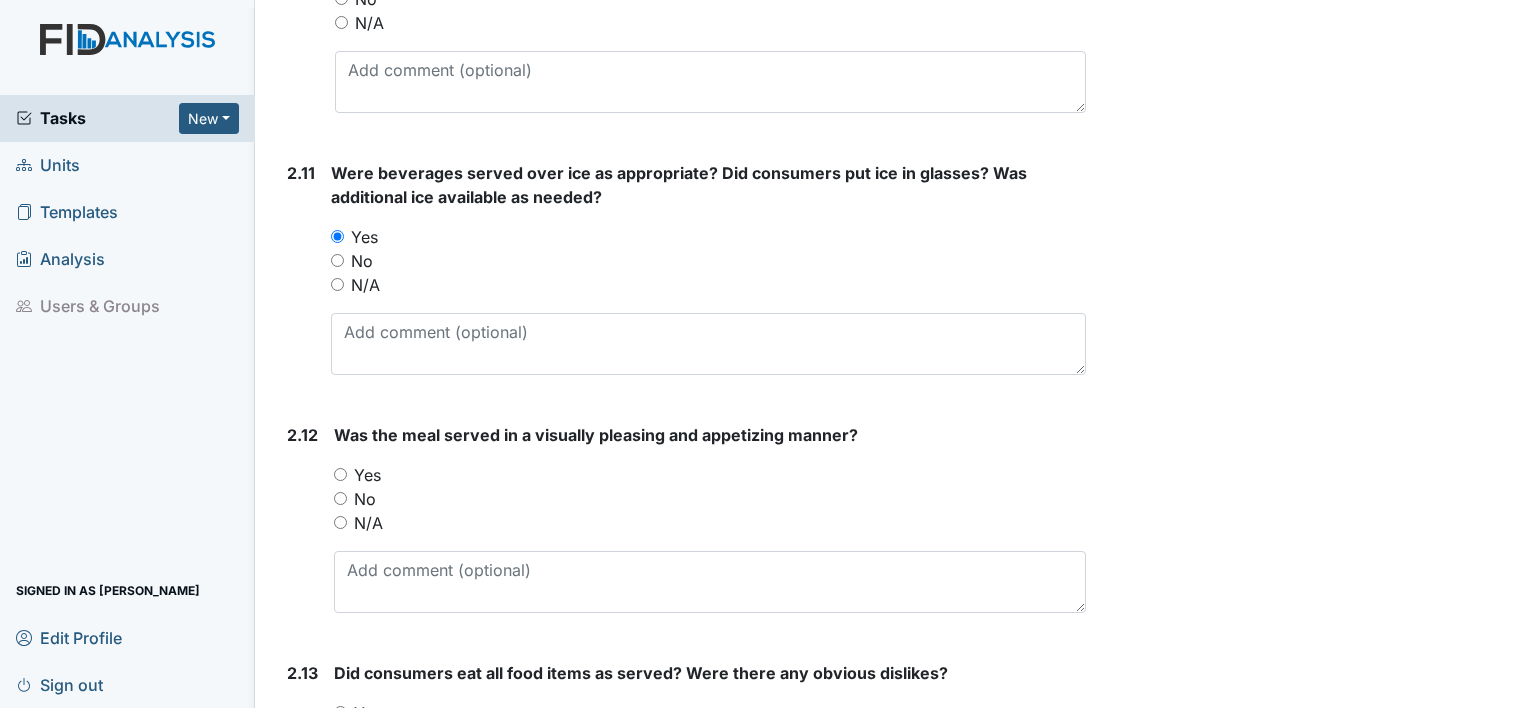 click on "Yes" at bounding box center (340, 474) 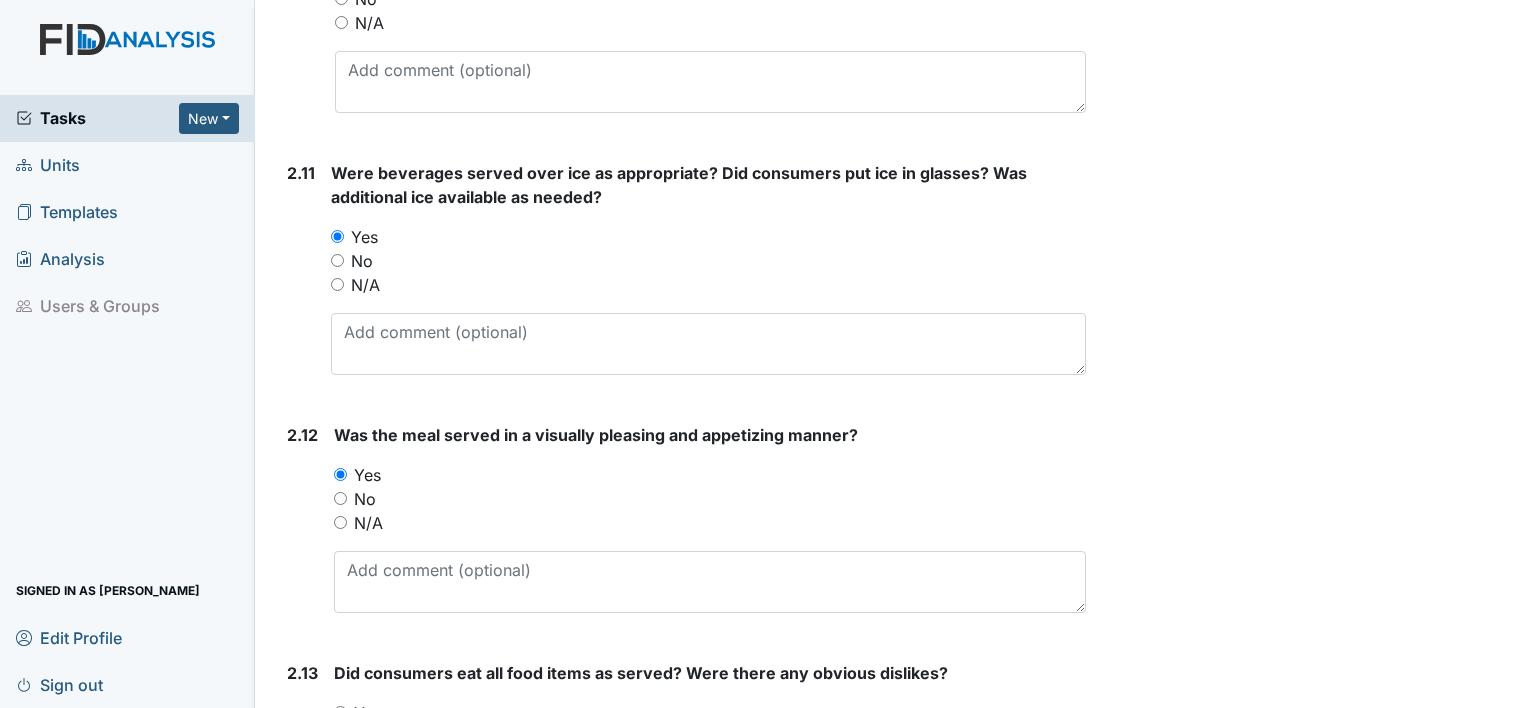 click on "Inspection:
Meal Observation
ID:
#00012289
Open
Autosaving...
Location:
Cherokee Trail
Assignee:
Shmara Higgins
Creator:
Shmara Higgins
Remediator:
Unit Managers
Approver:
Susan Ayers
Created:
Jul 10, 2025
Due:
Jul 24, 2025
1. General Observation
1.1
Are proper sanitation practices used by staff and encouraged with consumers?
You must select one of the below options.
Yes
No
N/A
1.2
Do consumers assist in meal preparation?
You must select one of the below options.
Yes
No
N/A
1.3
Is the table properly set?  Did consumers help?
You must select one of the below options.
Yes
No
N/A
1.4
Are foods/beverages served in appropriate dishes?
Yes
No" at bounding box center (682, -403) 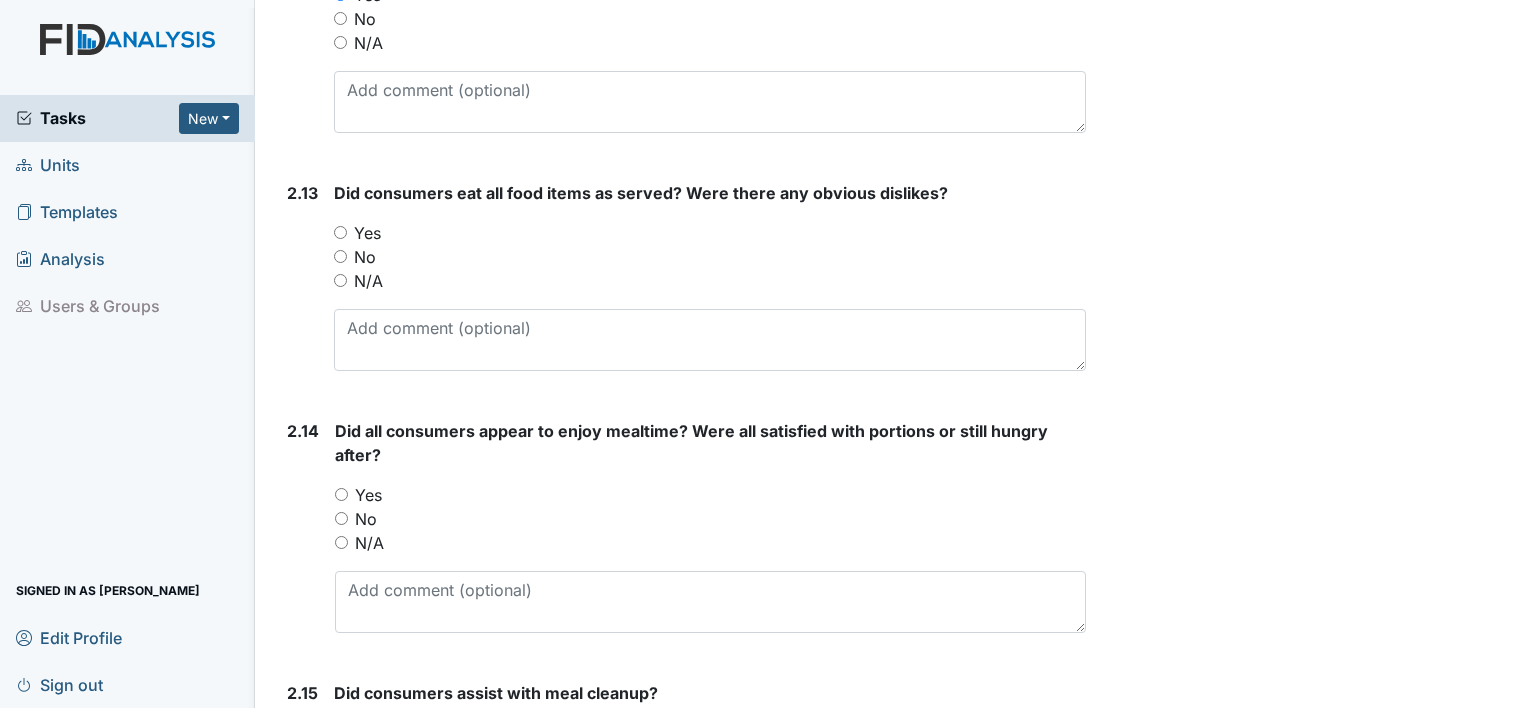 scroll, scrollTop: 4205, scrollLeft: 0, axis: vertical 